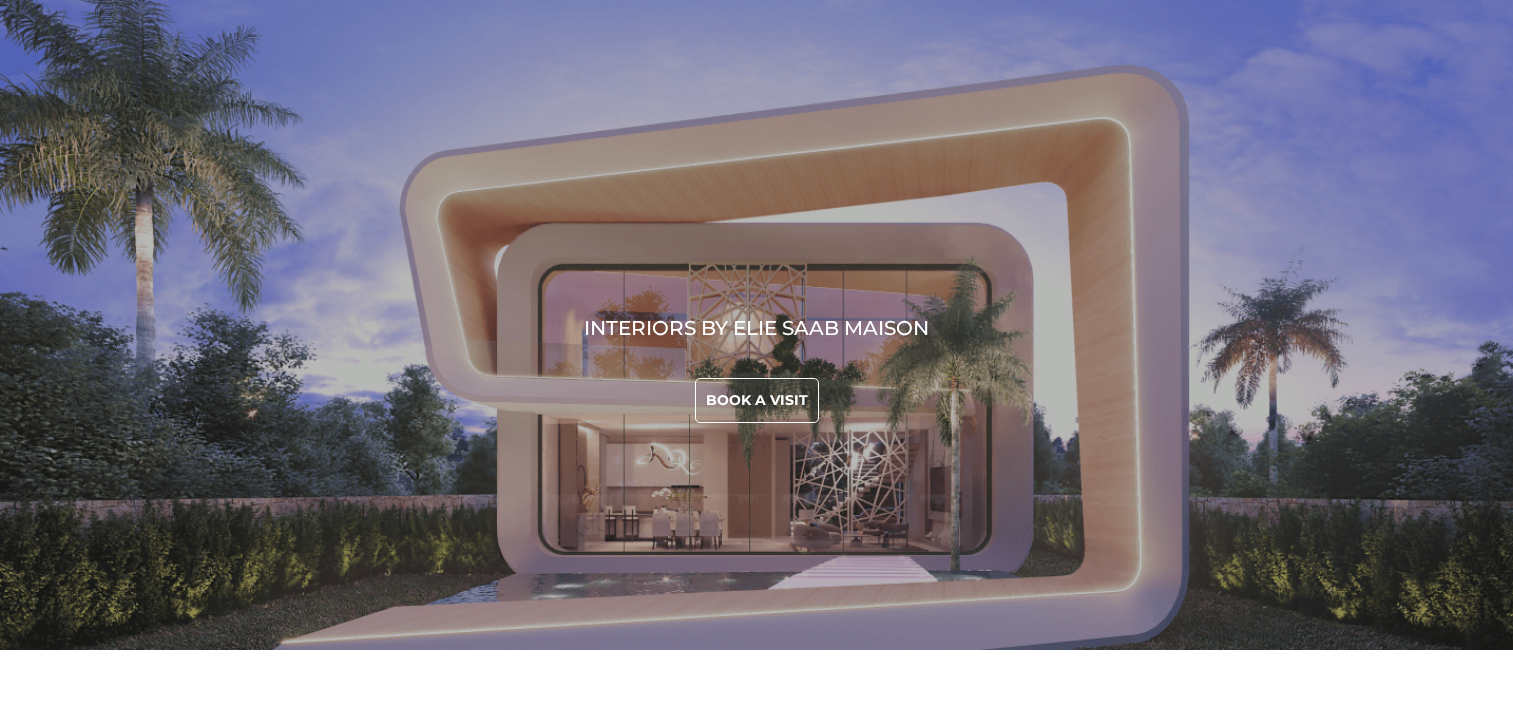 scroll, scrollTop: 0, scrollLeft: 0, axis: both 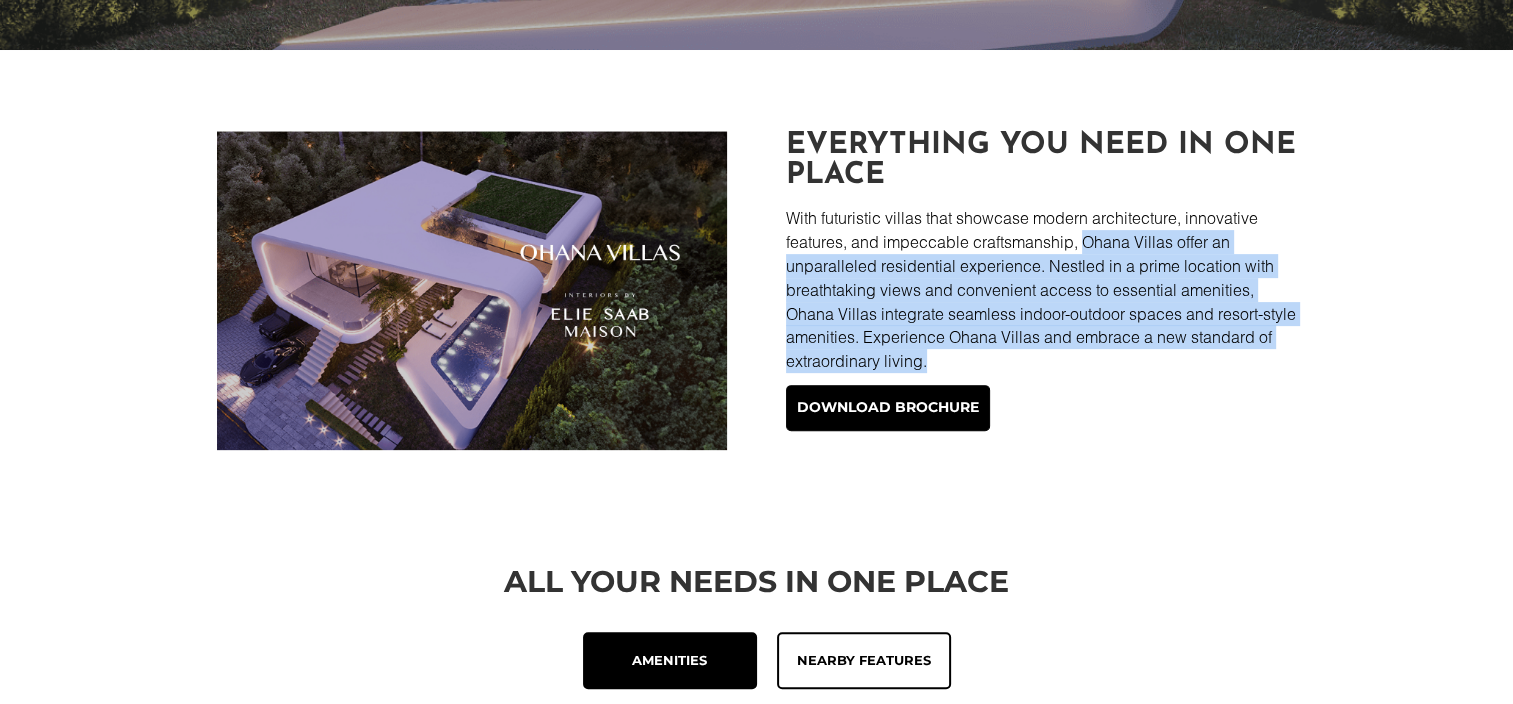 drag, startPoint x: 1087, startPoint y: 240, endPoint x: 1052, endPoint y: 354, distance: 119.25183 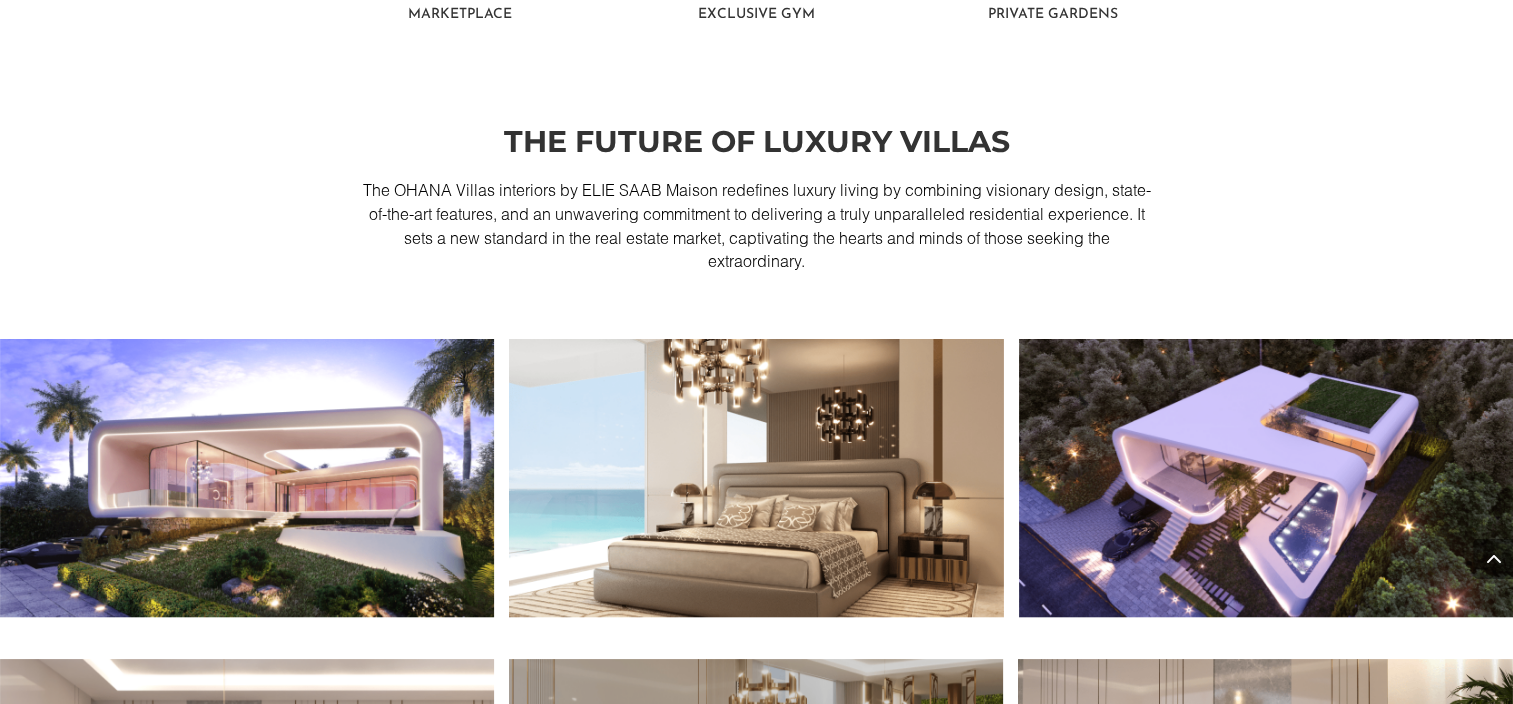 scroll, scrollTop: 1800, scrollLeft: 0, axis: vertical 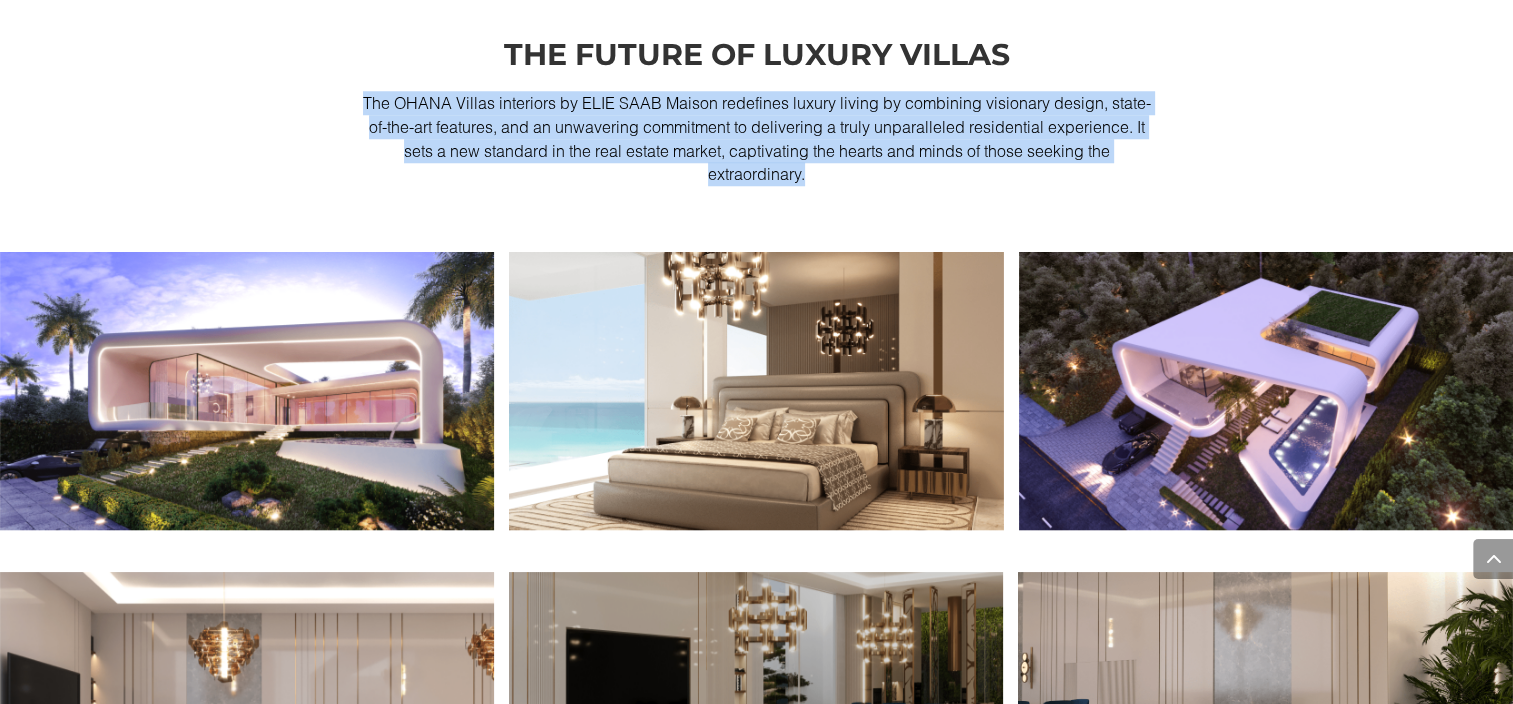 drag, startPoint x: 363, startPoint y: 101, endPoint x: 822, endPoint y: 194, distance: 468.3268 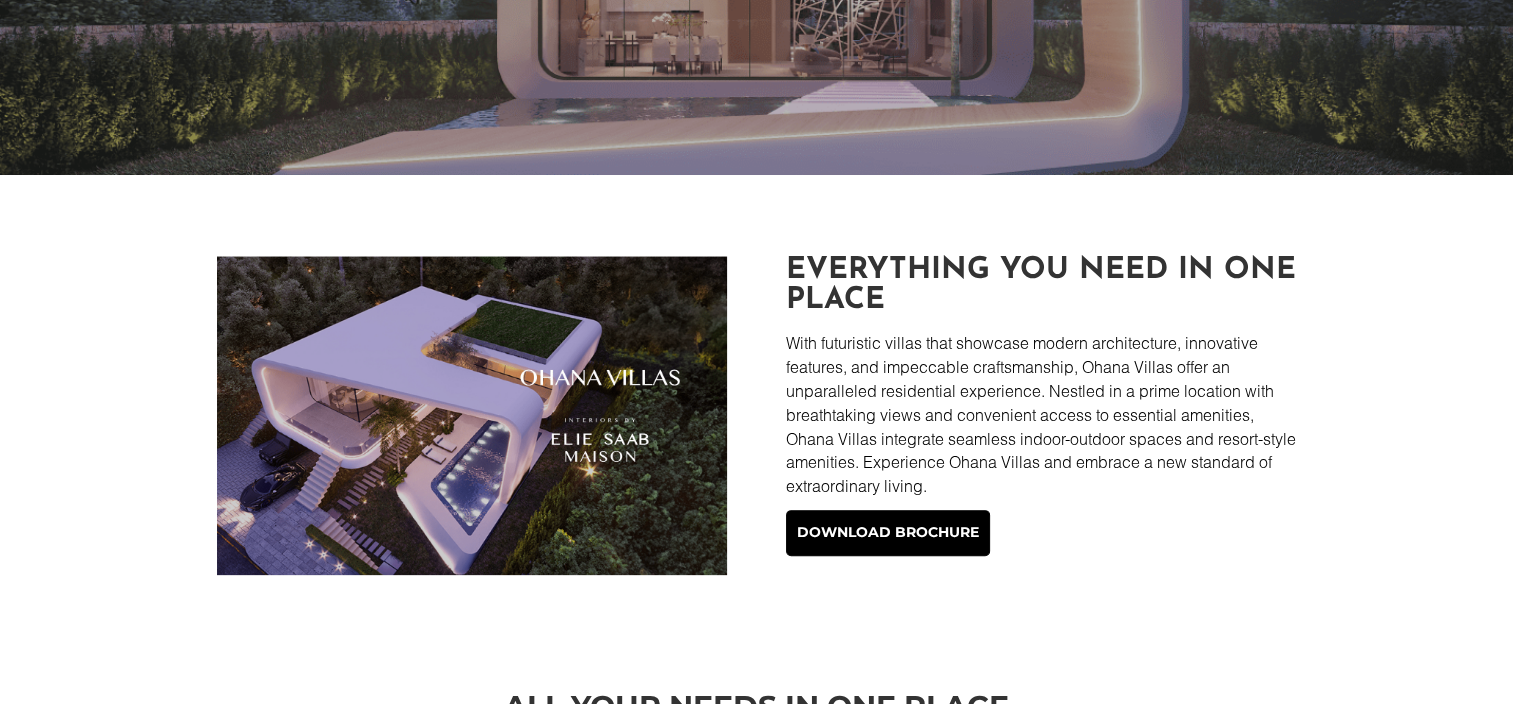 scroll, scrollTop: 600, scrollLeft: 0, axis: vertical 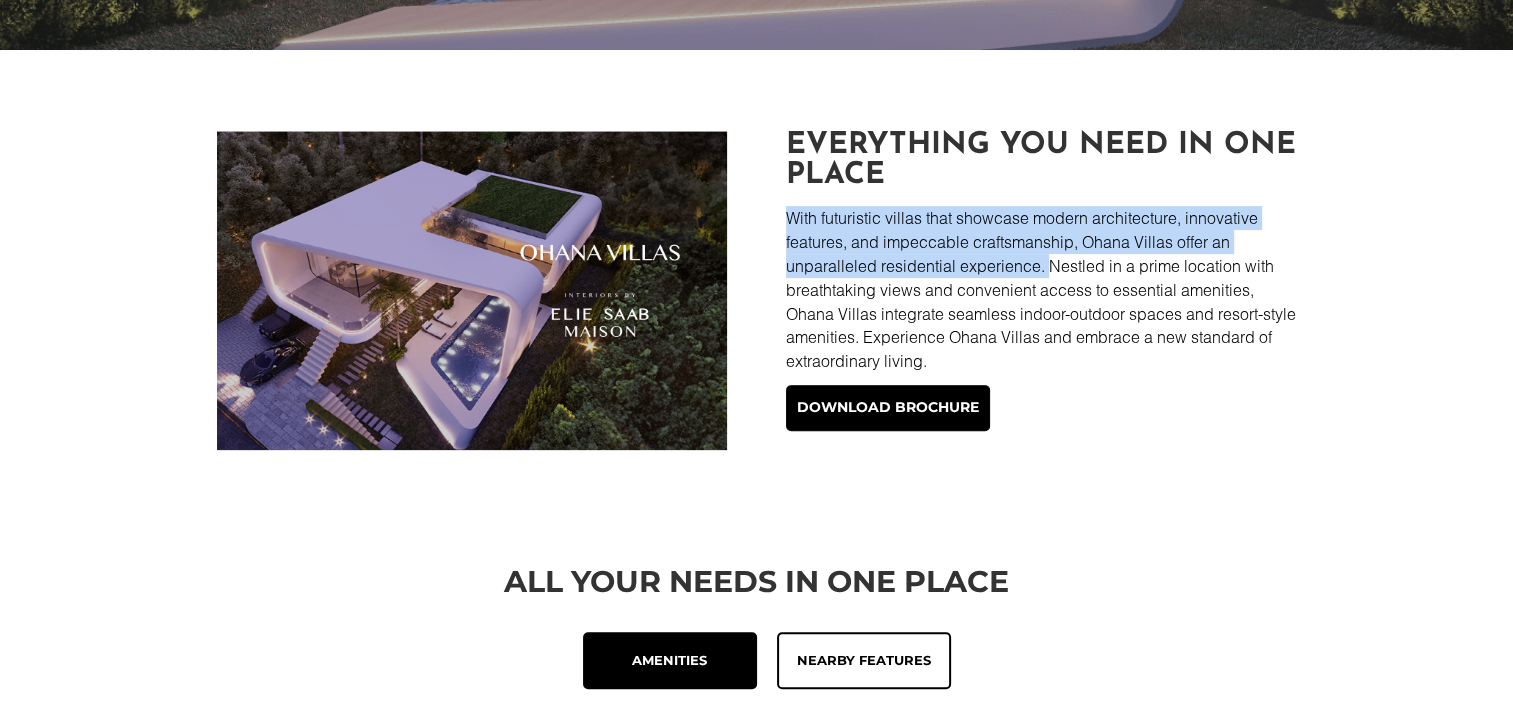 drag, startPoint x: 788, startPoint y: 215, endPoint x: 1045, endPoint y: 265, distance: 261.81863 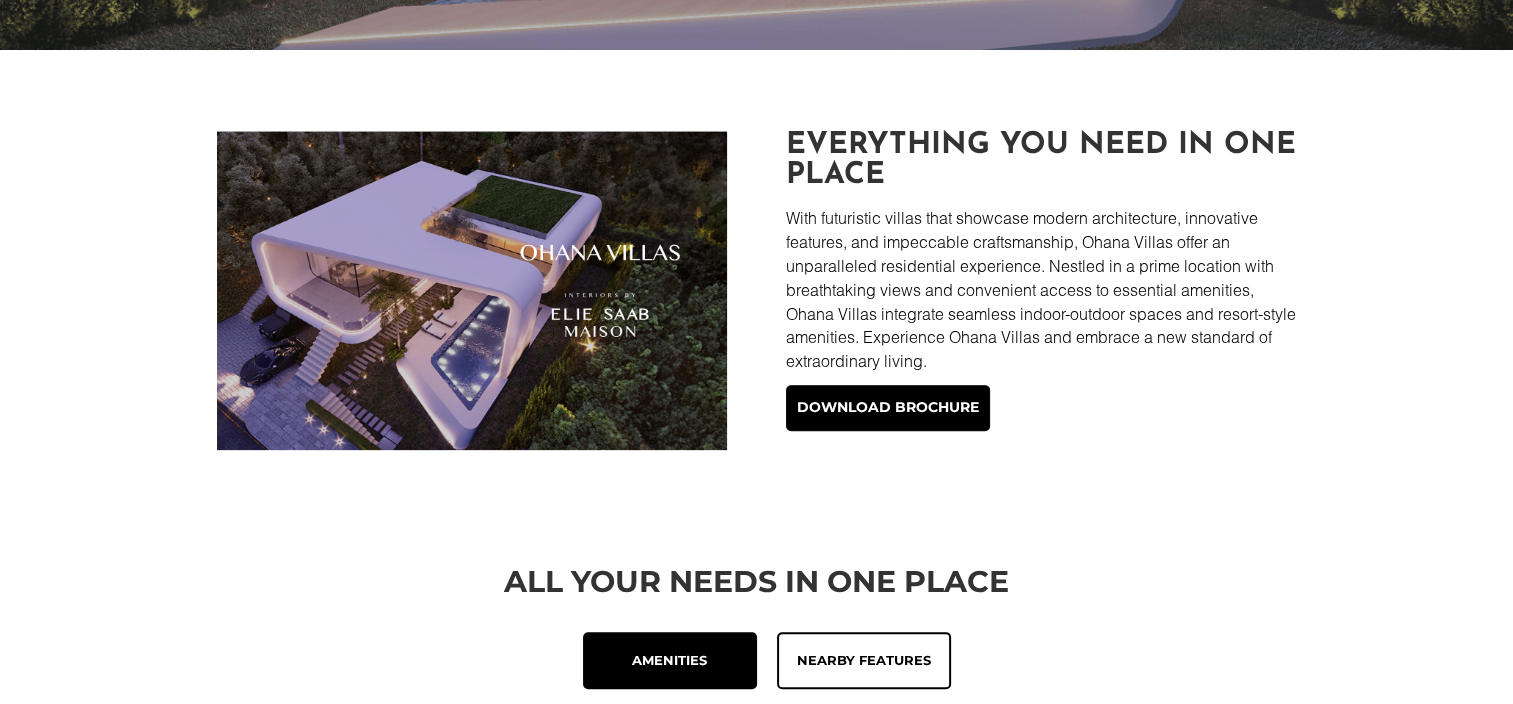 click on "With futuristic villas that showcase modern architecture, innovative features, and impeccable craftsmanship, Ohana Villas offer an unparalleled residential experience. Nestled in a prime location with breathtaking views and convenient access to essential amenities, Ohana Villas integrate seamless indoor-outdoor spaces and resort-style amenities. Experience Ohana Villas and embrace a new standard of extraordinary living." at bounding box center (1041, 289) 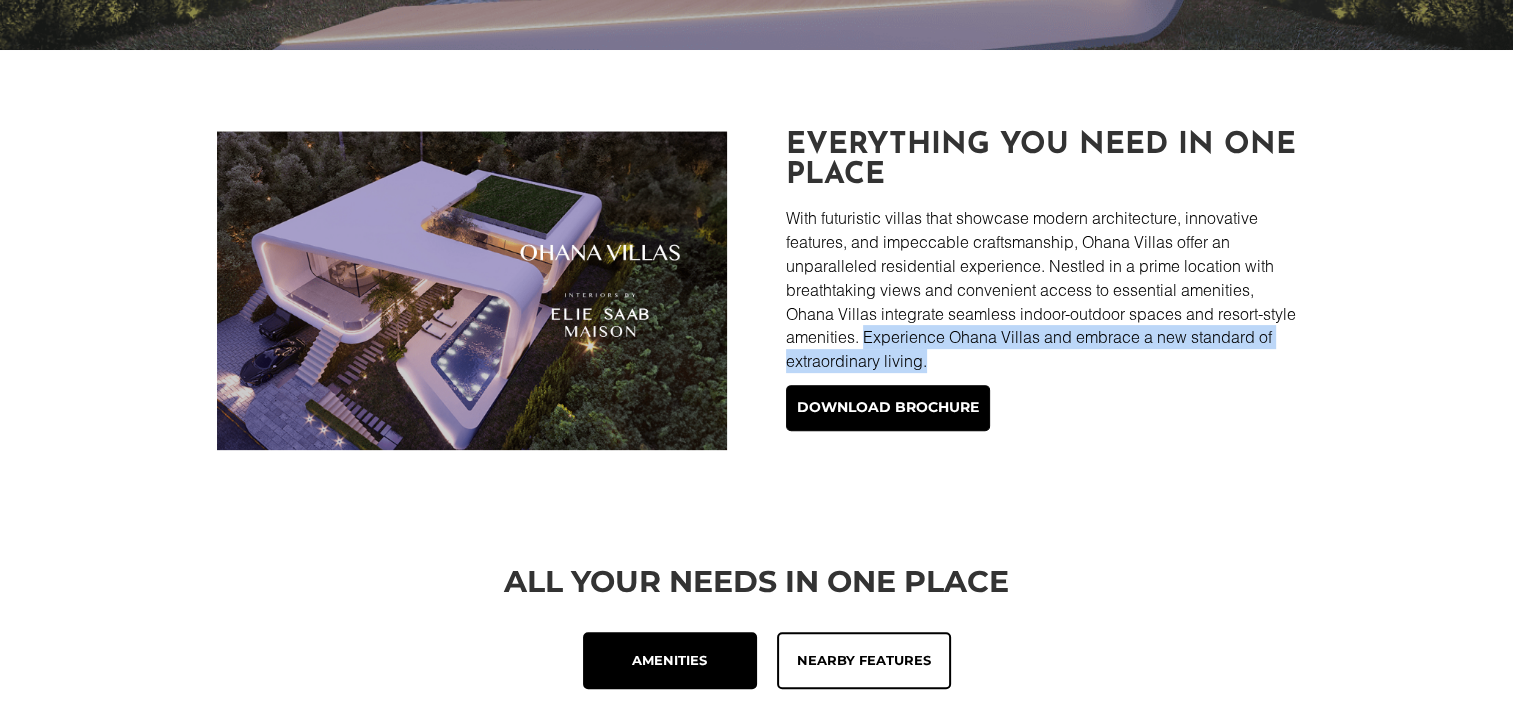 drag, startPoint x: 902, startPoint y: 339, endPoint x: 954, endPoint y: 361, distance: 56.462376 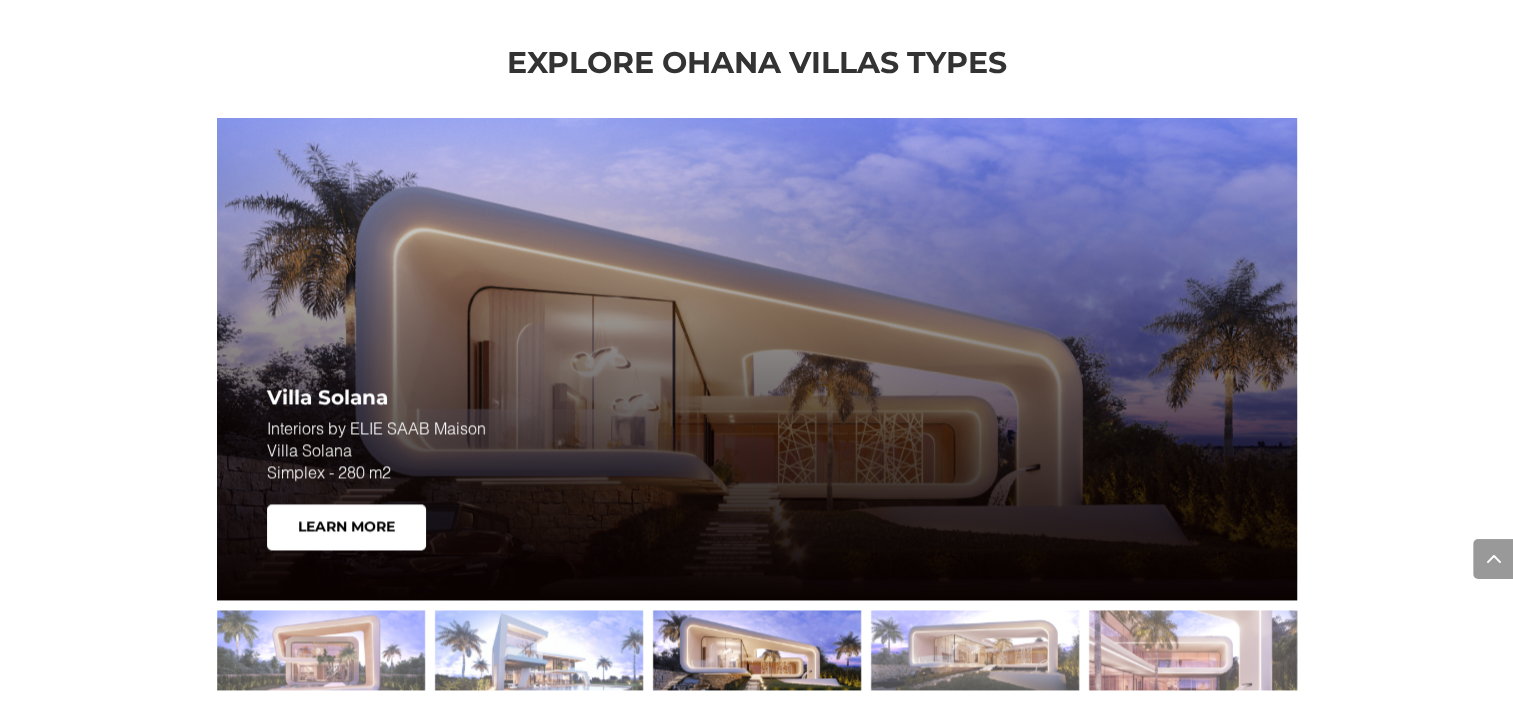 scroll, scrollTop: 2900, scrollLeft: 0, axis: vertical 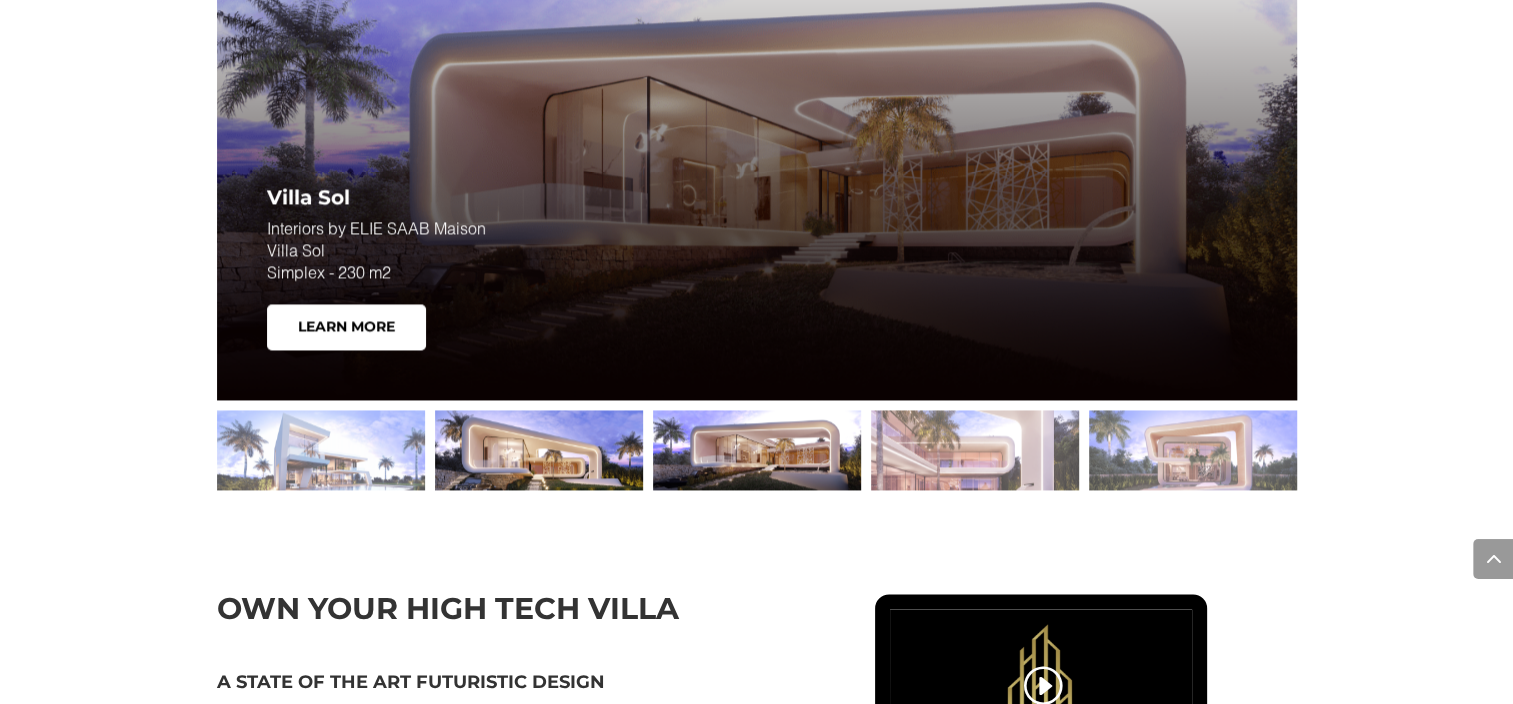 click at bounding box center (539, 450) 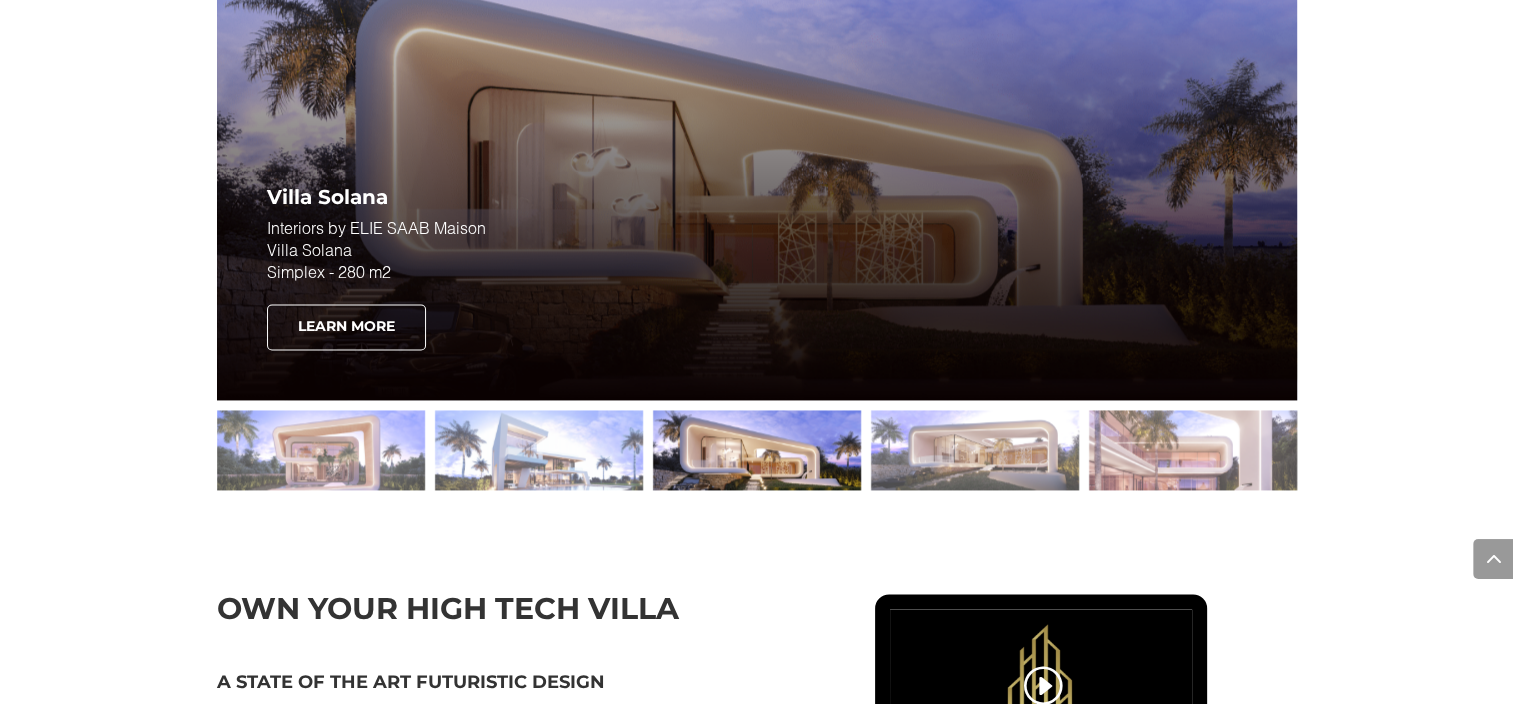 click on "Learn More" at bounding box center [346, 327] 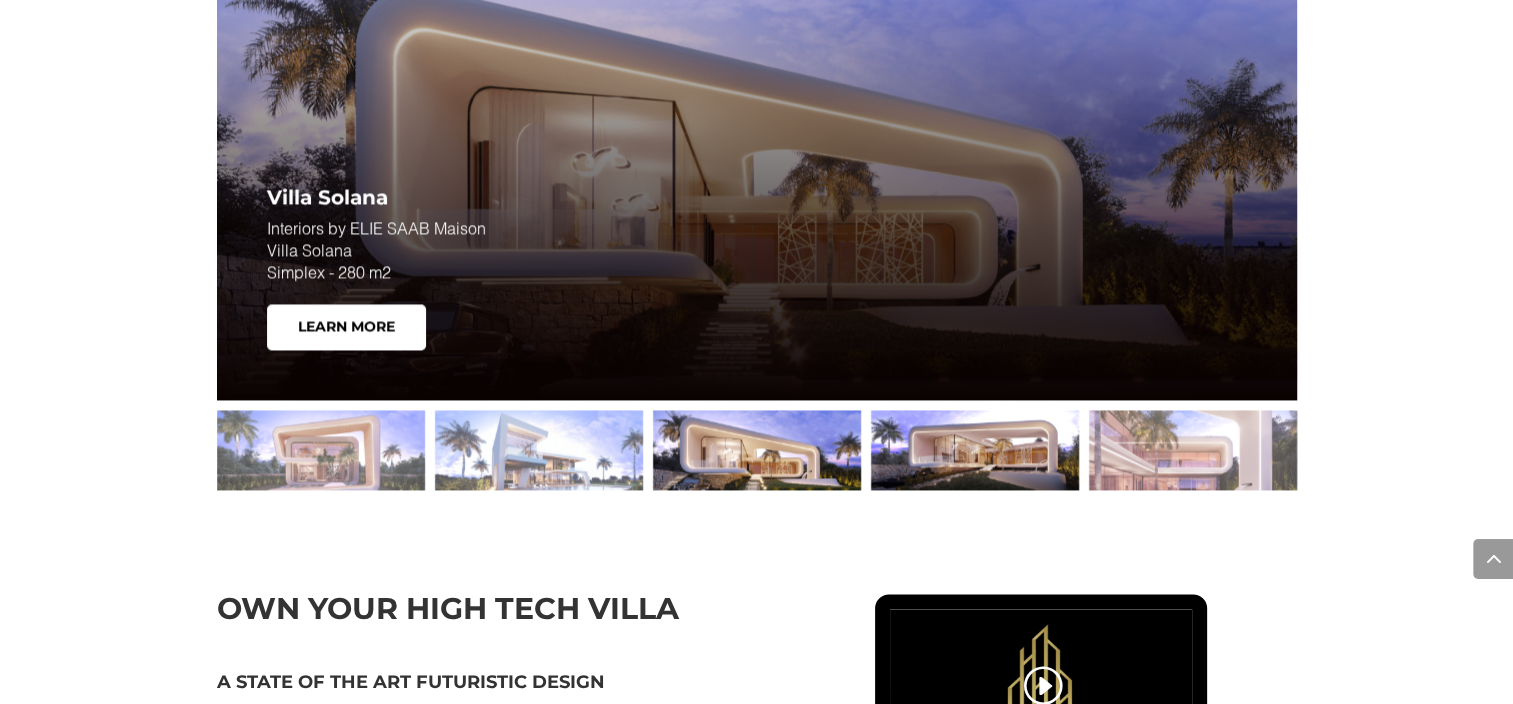click at bounding box center [975, 450] 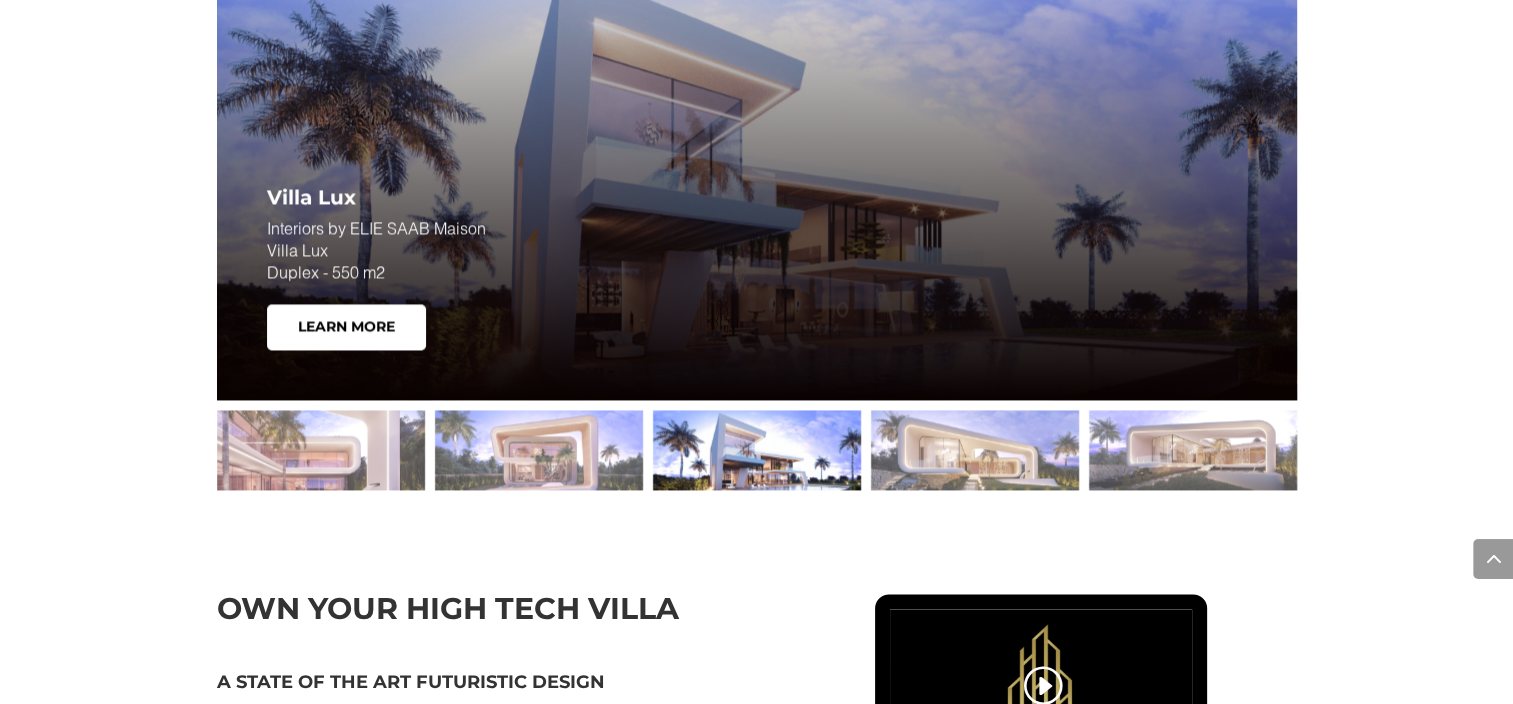 click at bounding box center [757, 450] 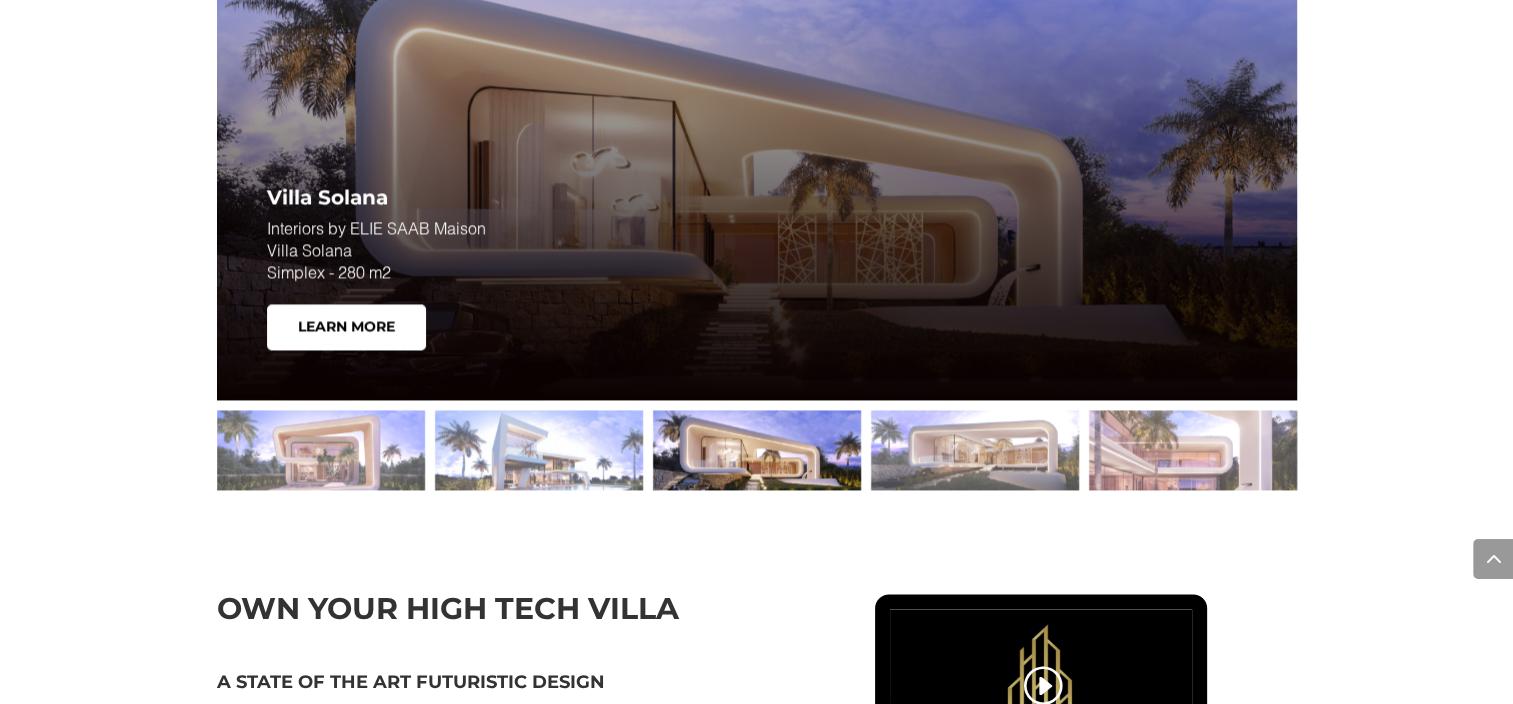 click at bounding box center [757, 450] 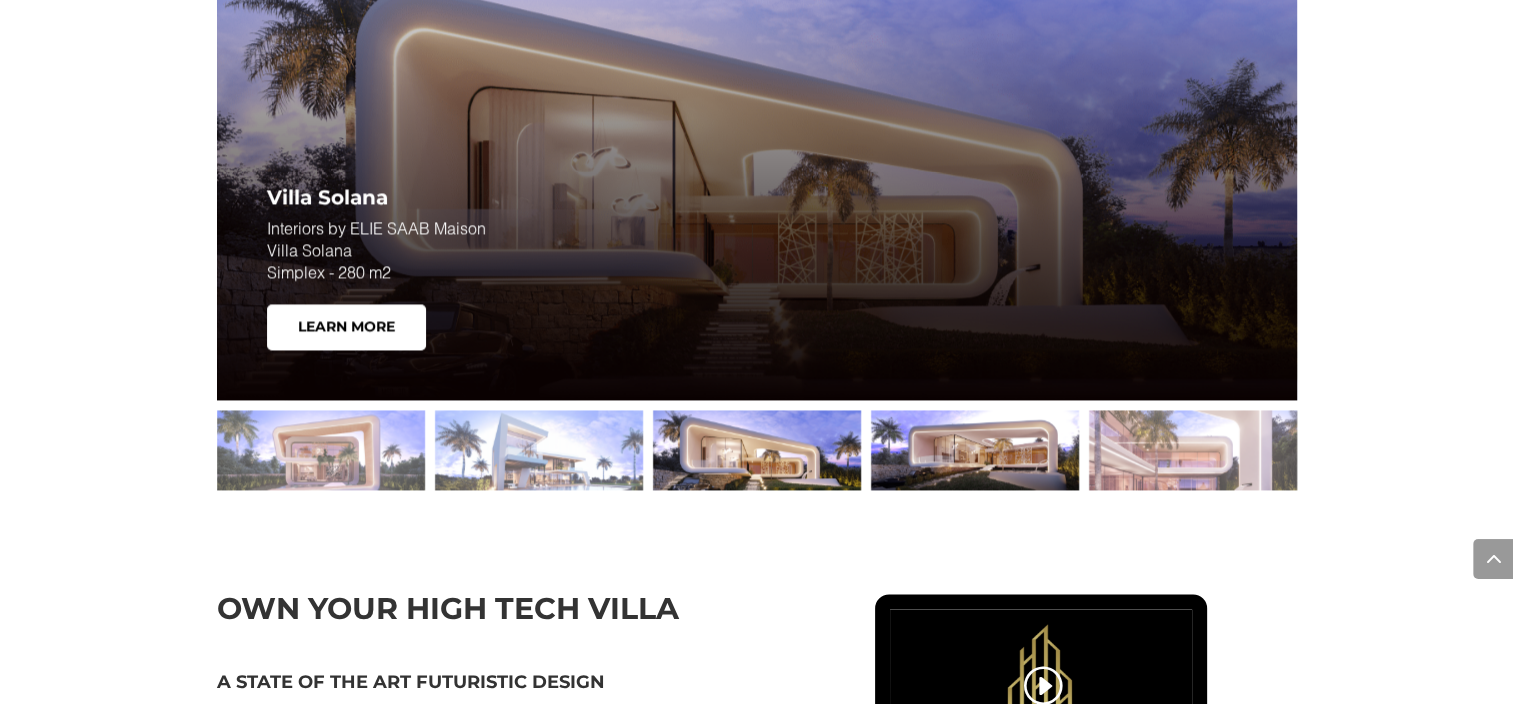 click at bounding box center [975, 450] 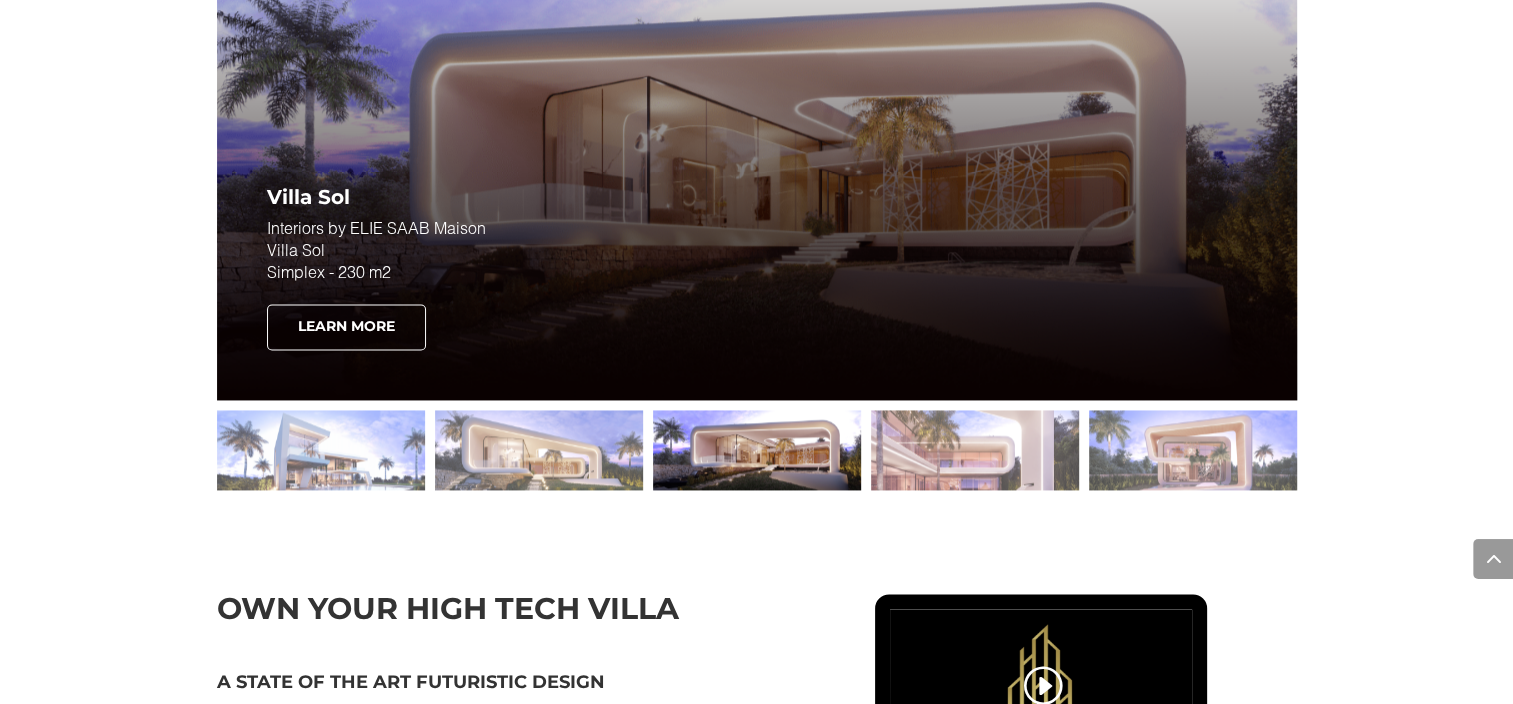 click on "Learn More" at bounding box center (346, 327) 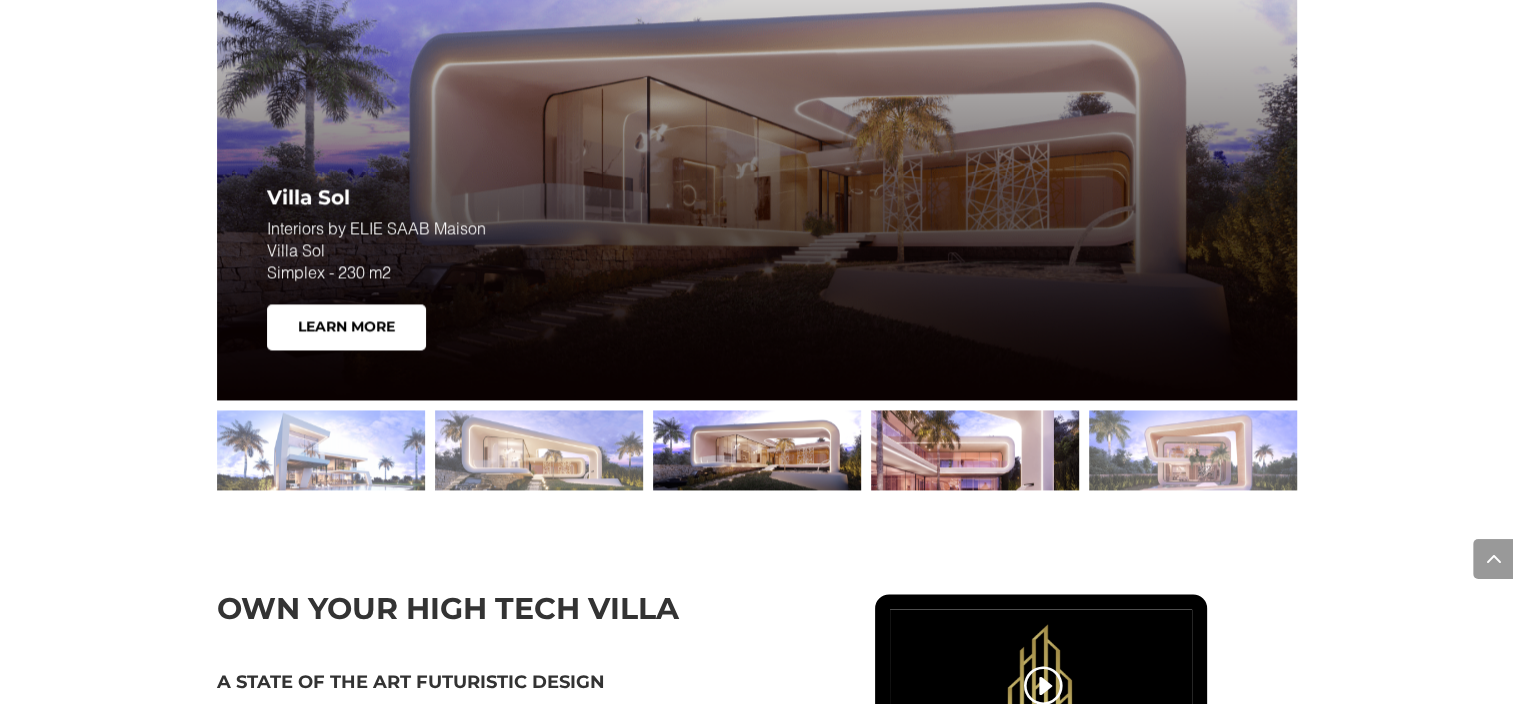 click at bounding box center (975, 450) 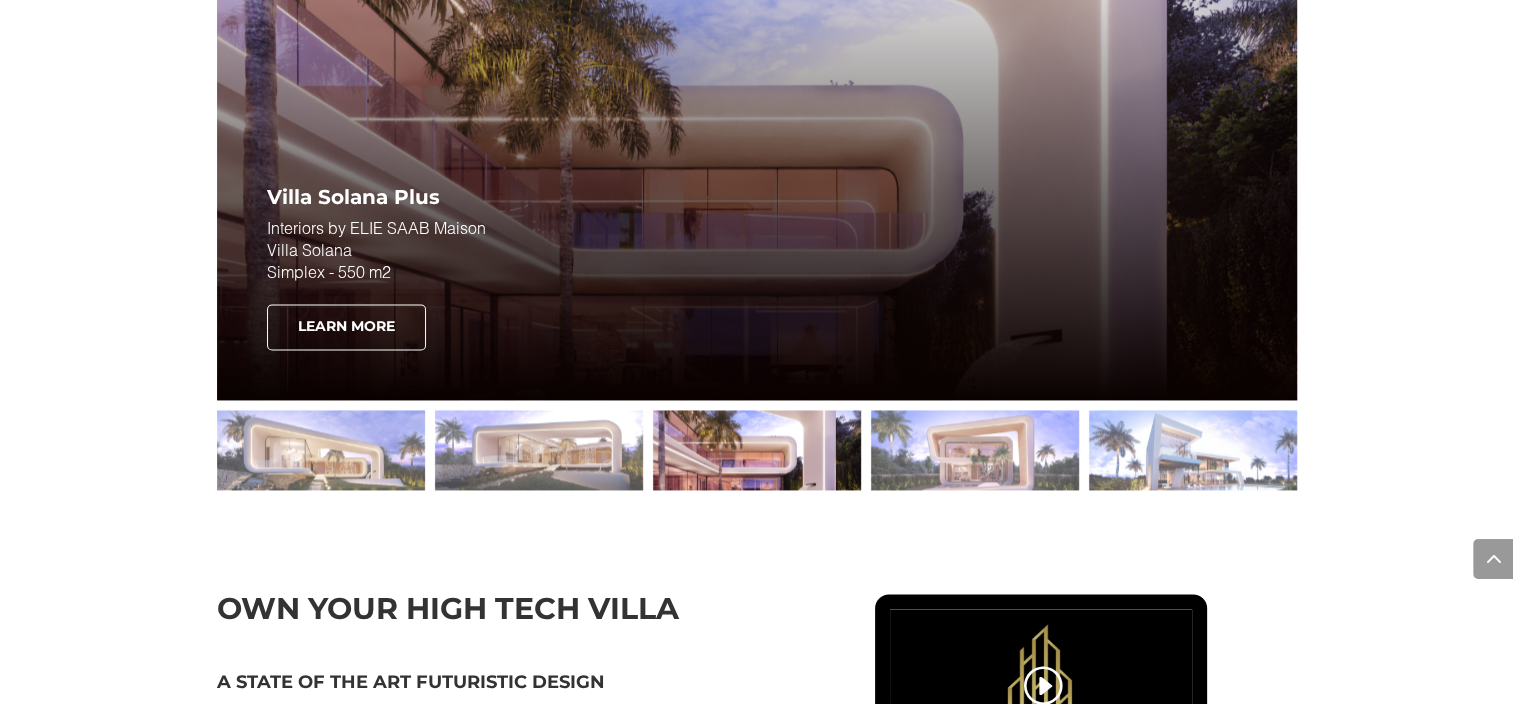 click on "Learn More" at bounding box center [346, 327] 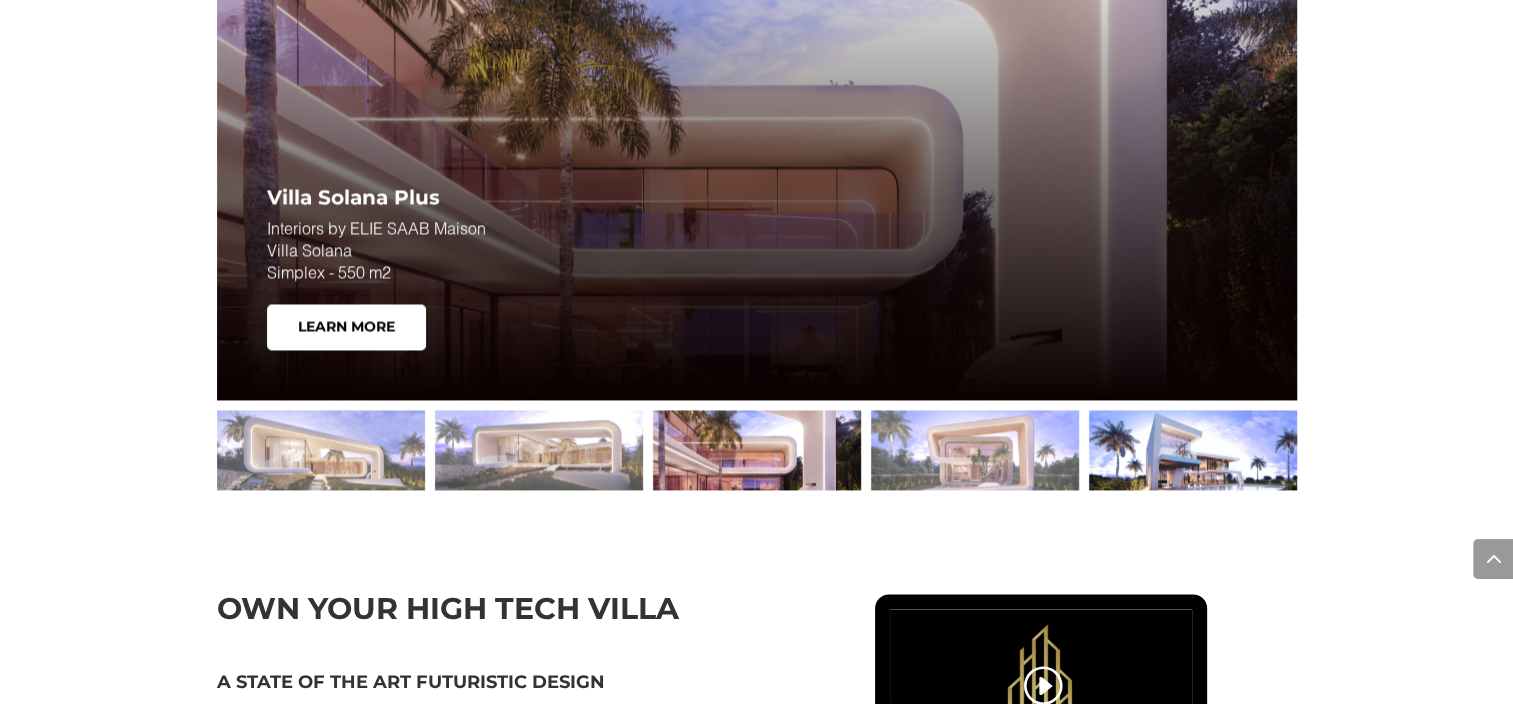 click at bounding box center (1193, 450) 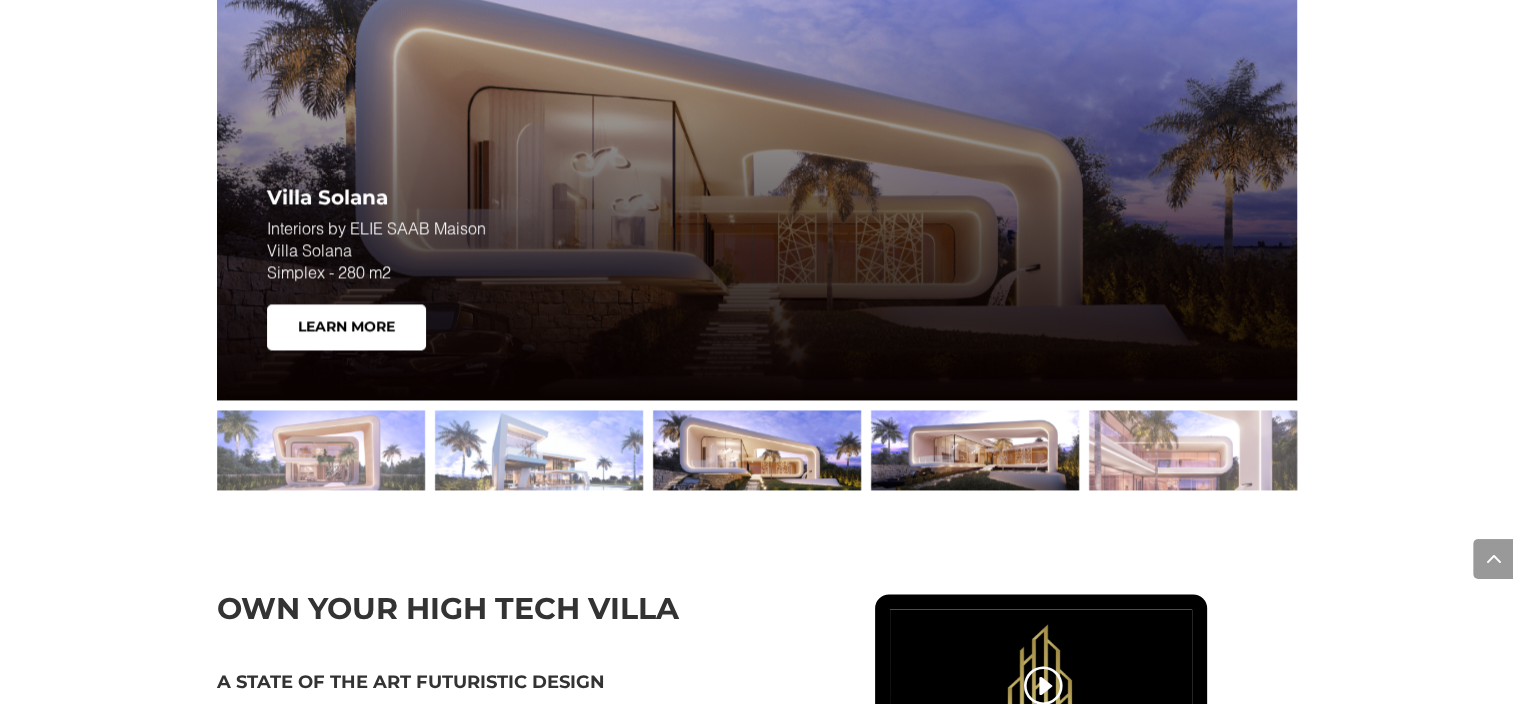 click at bounding box center (975, 450) 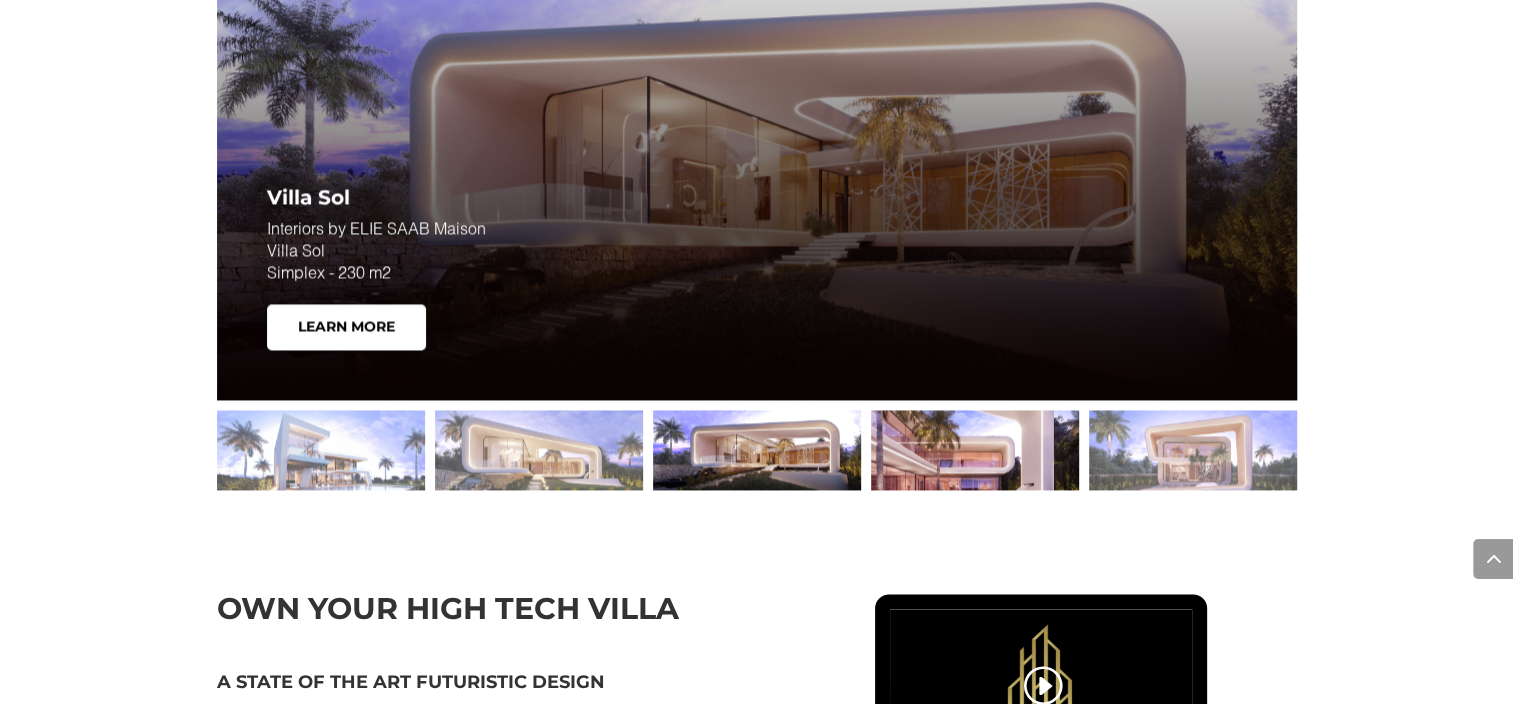 click at bounding box center [975, 450] 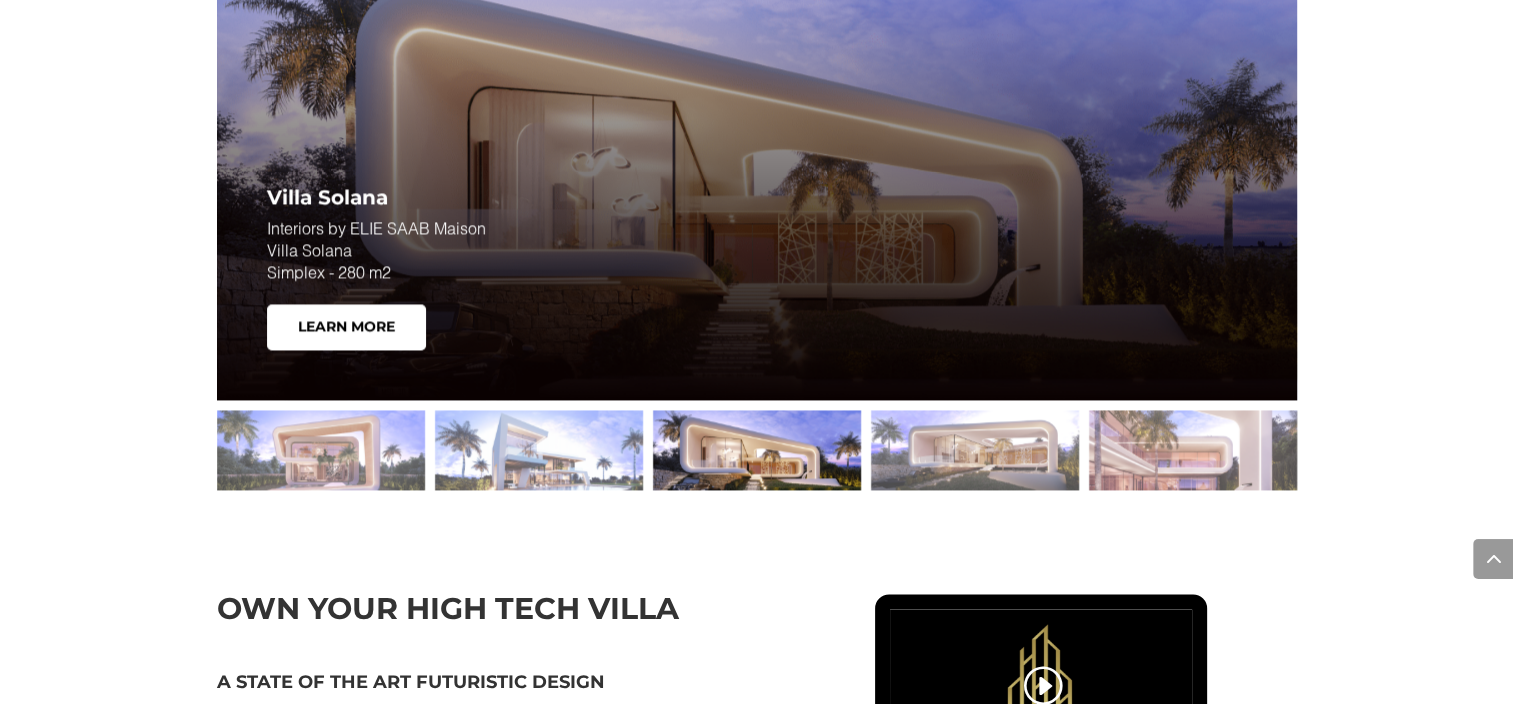 click at bounding box center [757, 450] 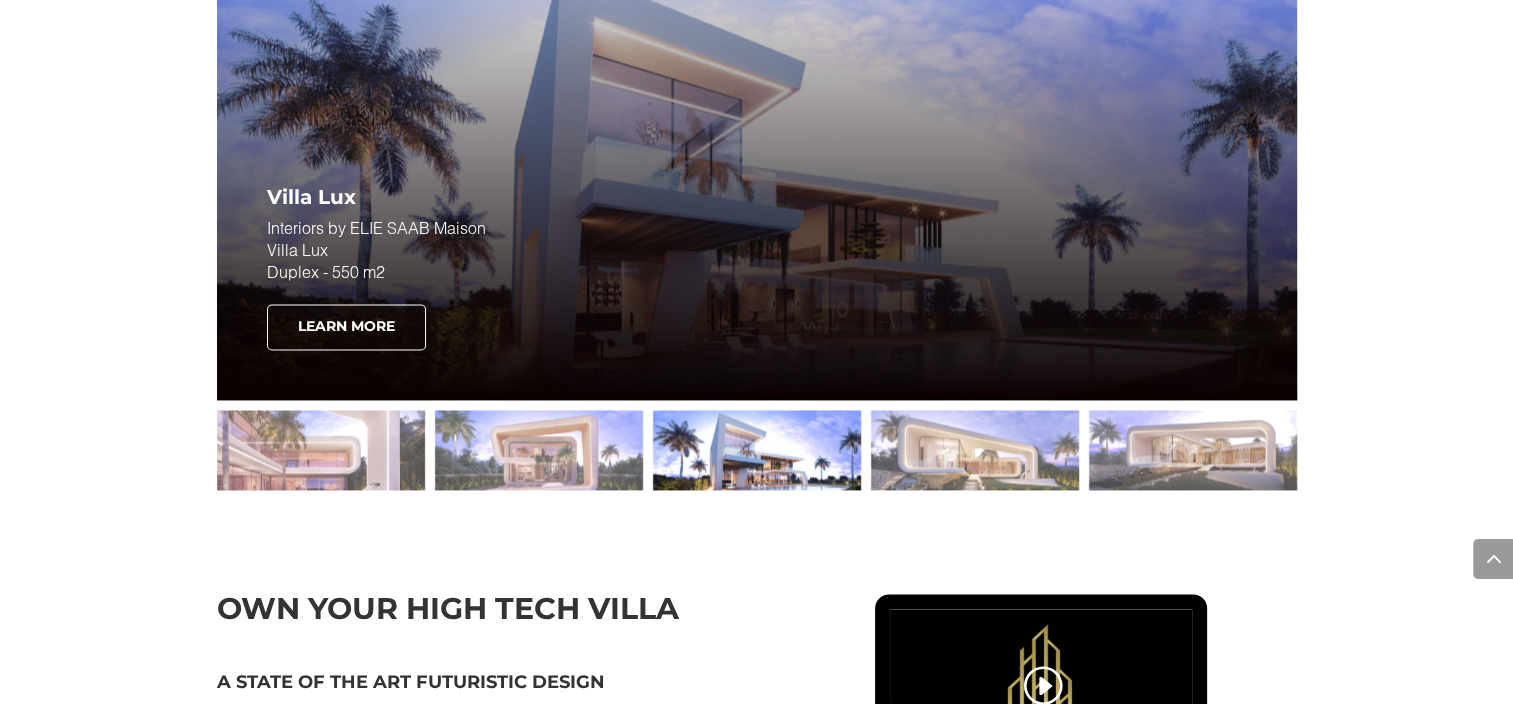 click on "Learn More" at bounding box center [346, 327] 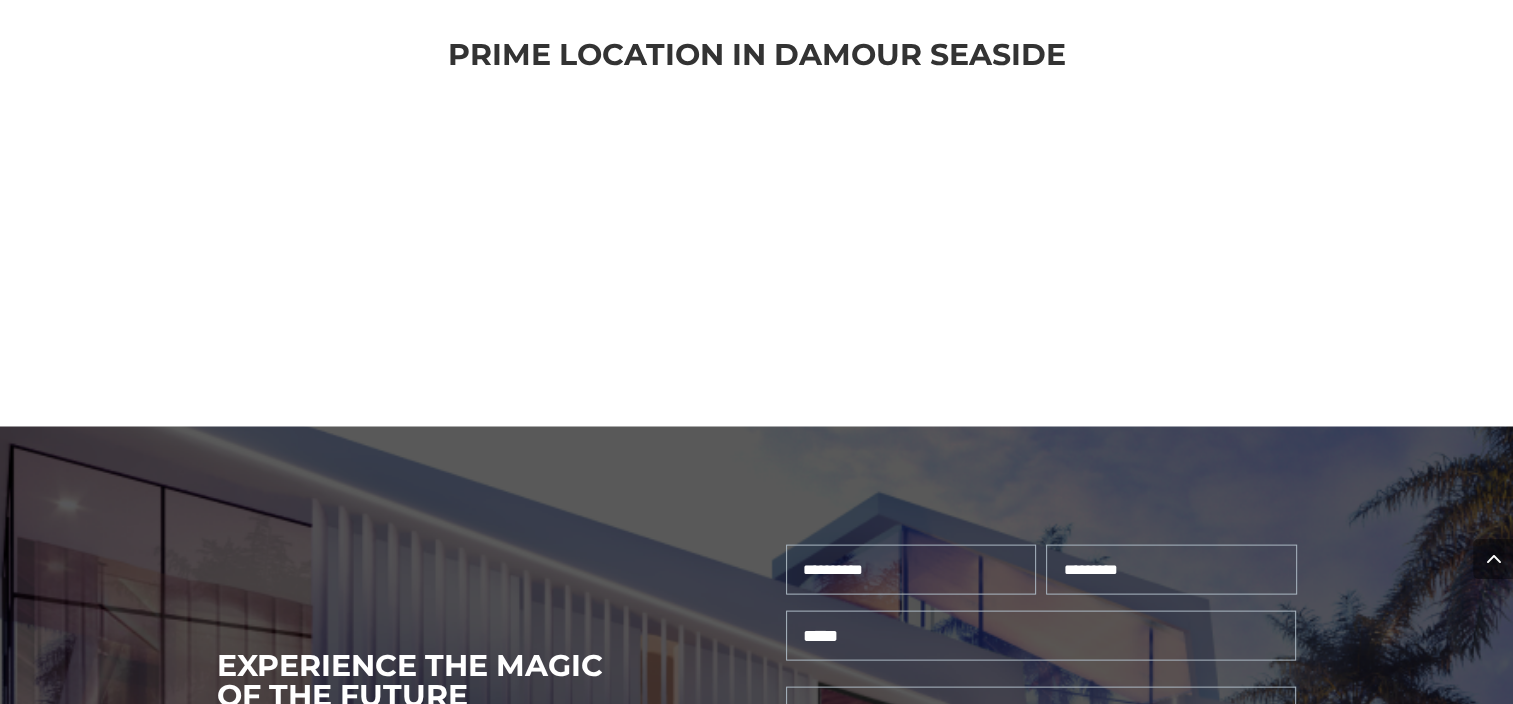 scroll, scrollTop: 4100, scrollLeft: 0, axis: vertical 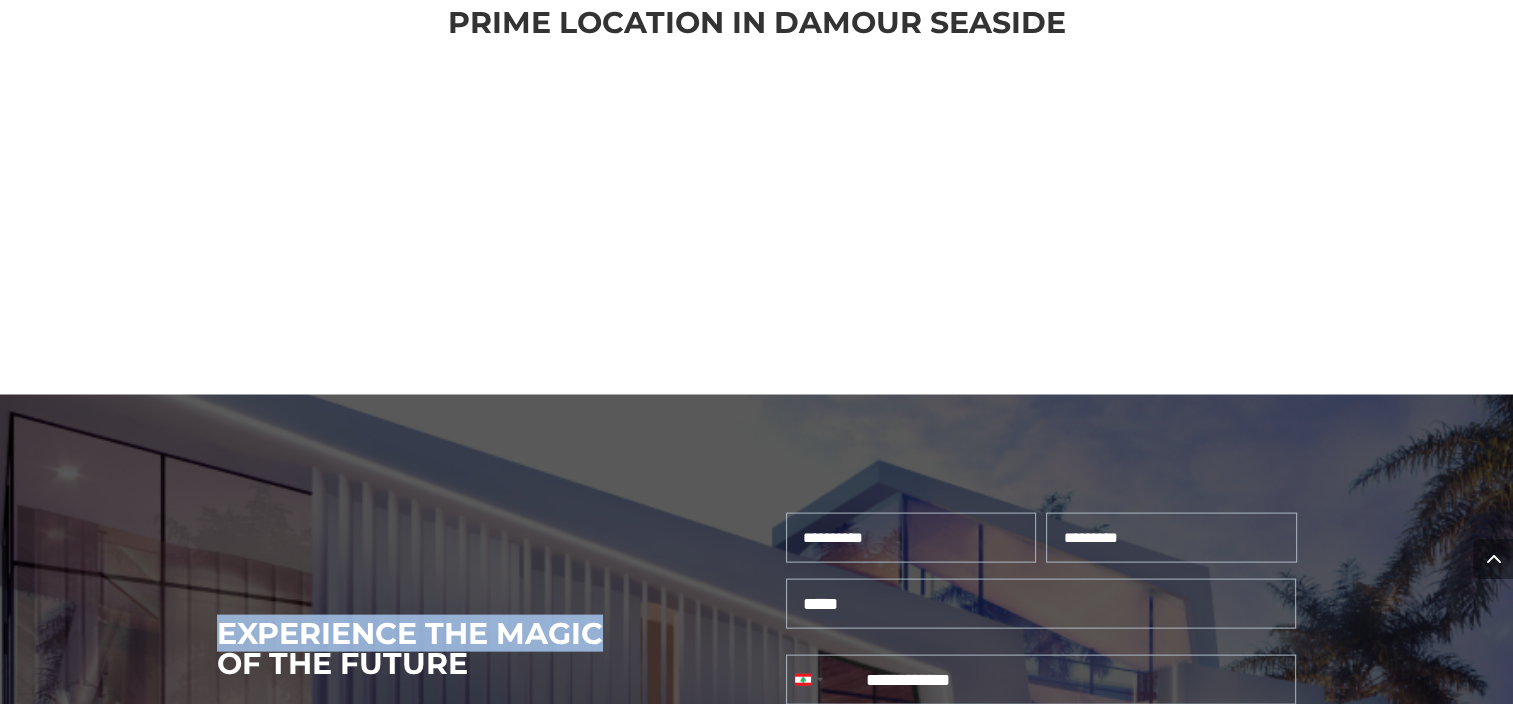 drag, startPoint x: 740, startPoint y: 466, endPoint x: 672, endPoint y: 491, distance: 72.44998 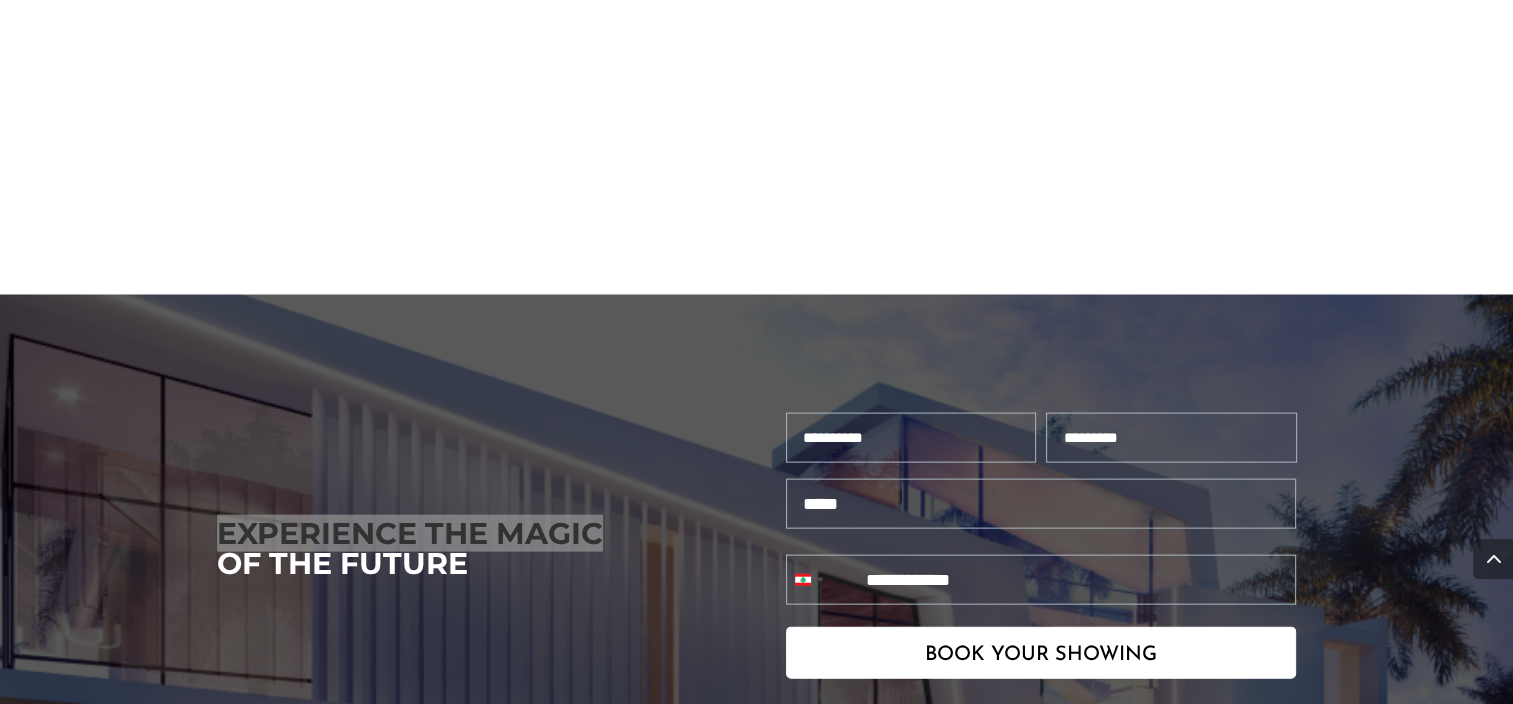 scroll, scrollTop: 4100, scrollLeft: 0, axis: vertical 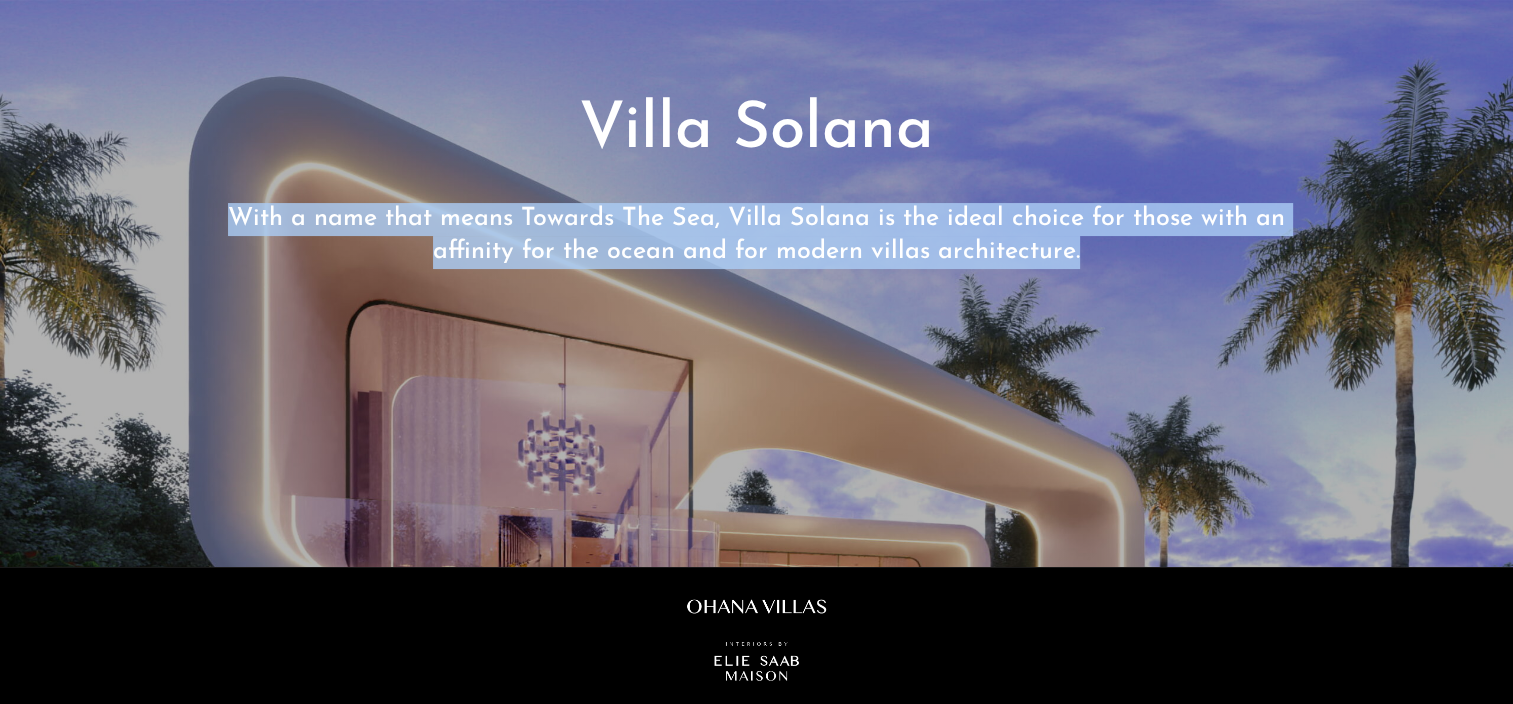 drag, startPoint x: 234, startPoint y: 216, endPoint x: 1088, endPoint y: 246, distance: 854.5268 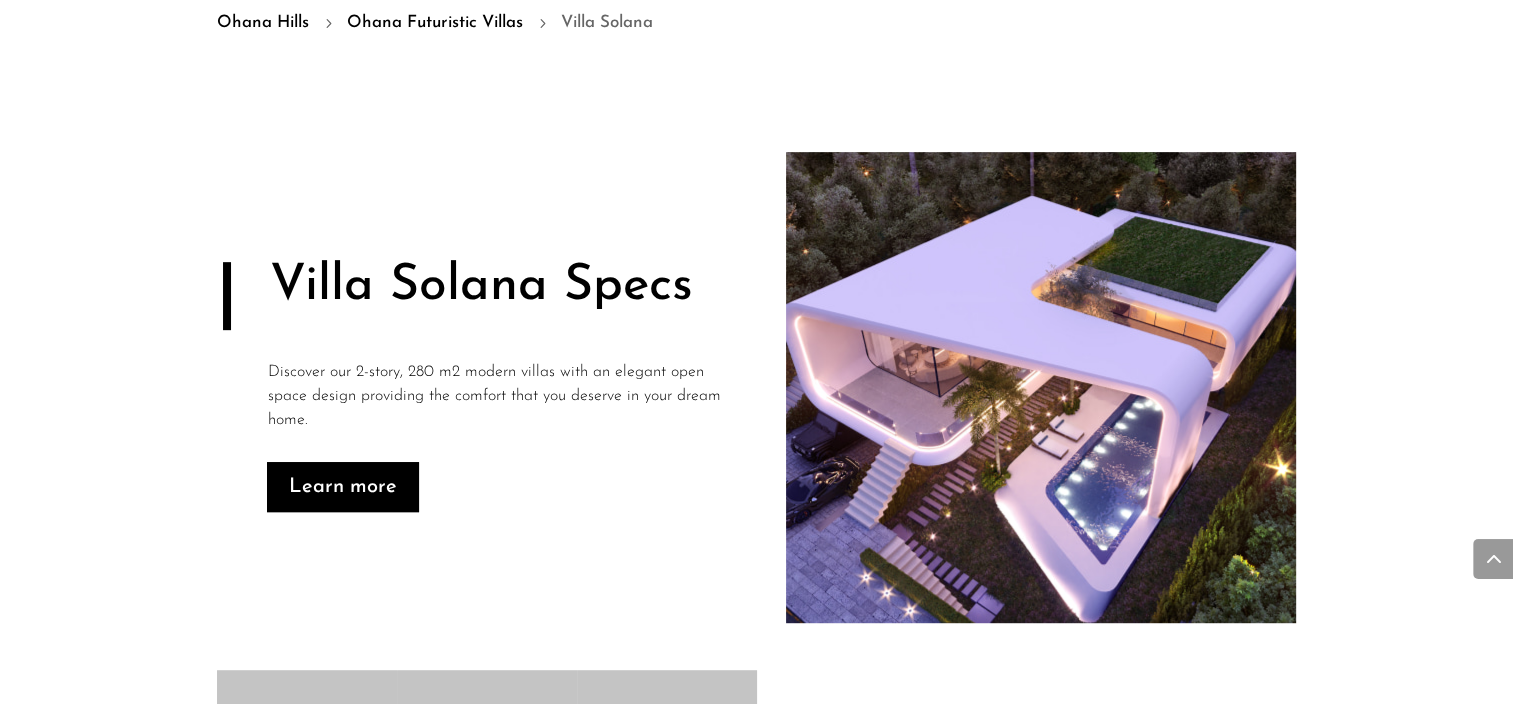 scroll, scrollTop: 1000, scrollLeft: 0, axis: vertical 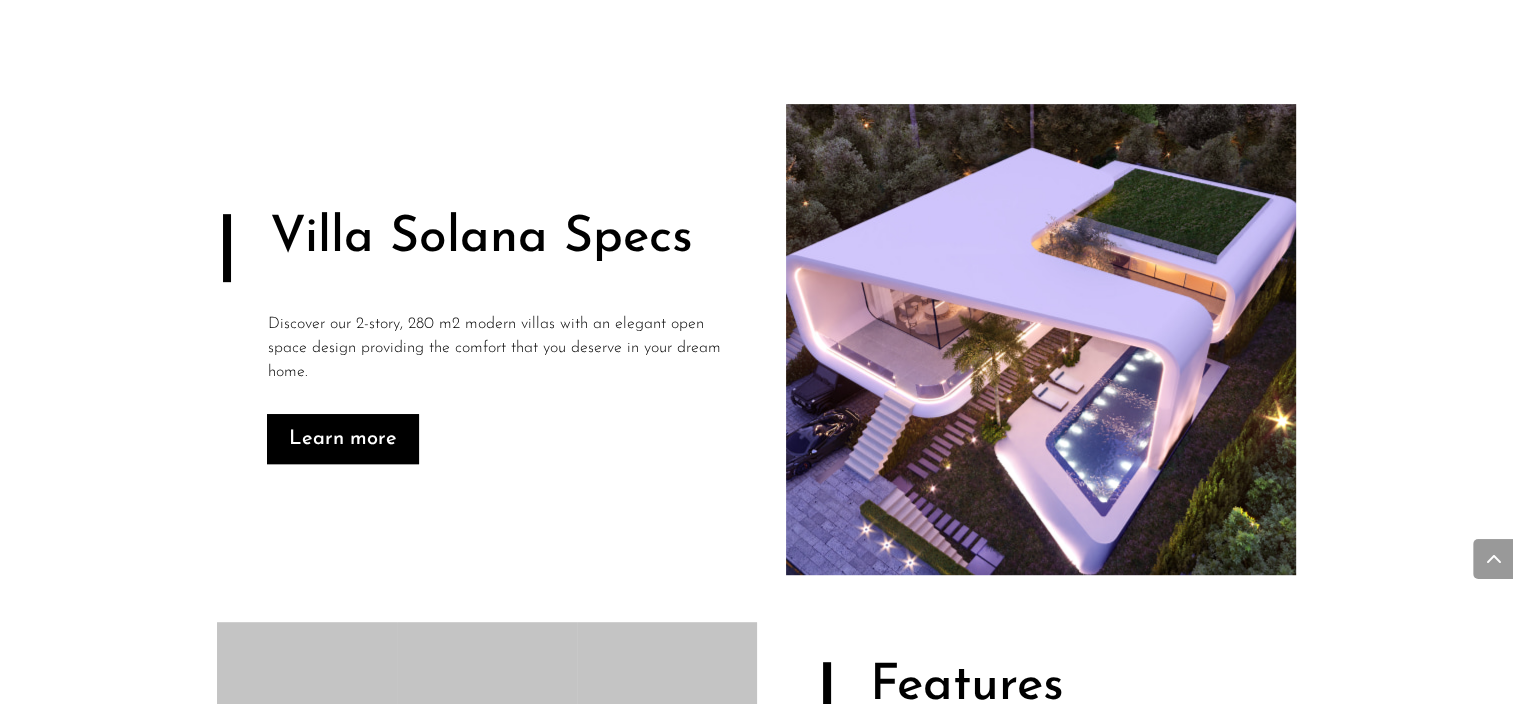click on "Discover our 2-story, 280 m2 modern villas with an elegant open space design providing the comfort that you deserve in your dream home." at bounding box center [497, 348] 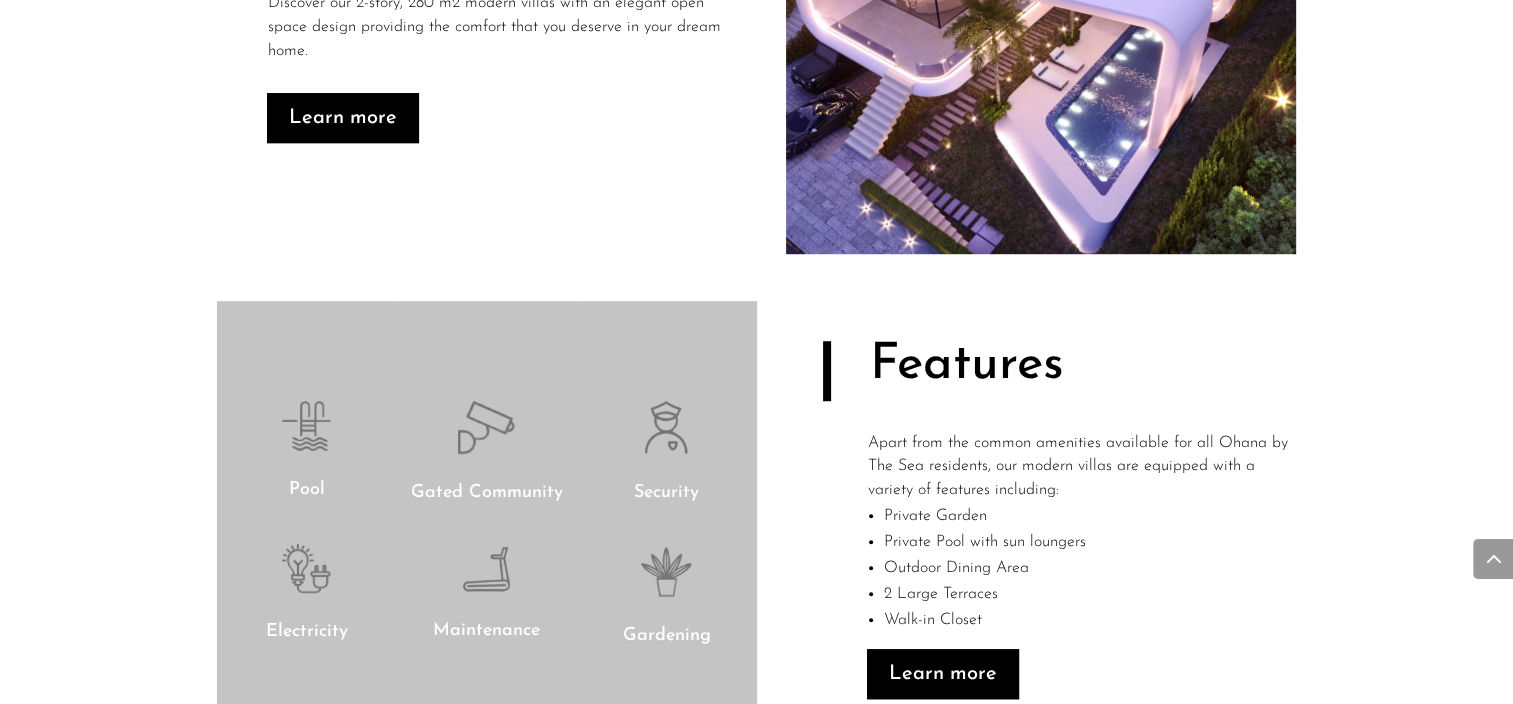 scroll, scrollTop: 1000, scrollLeft: 0, axis: vertical 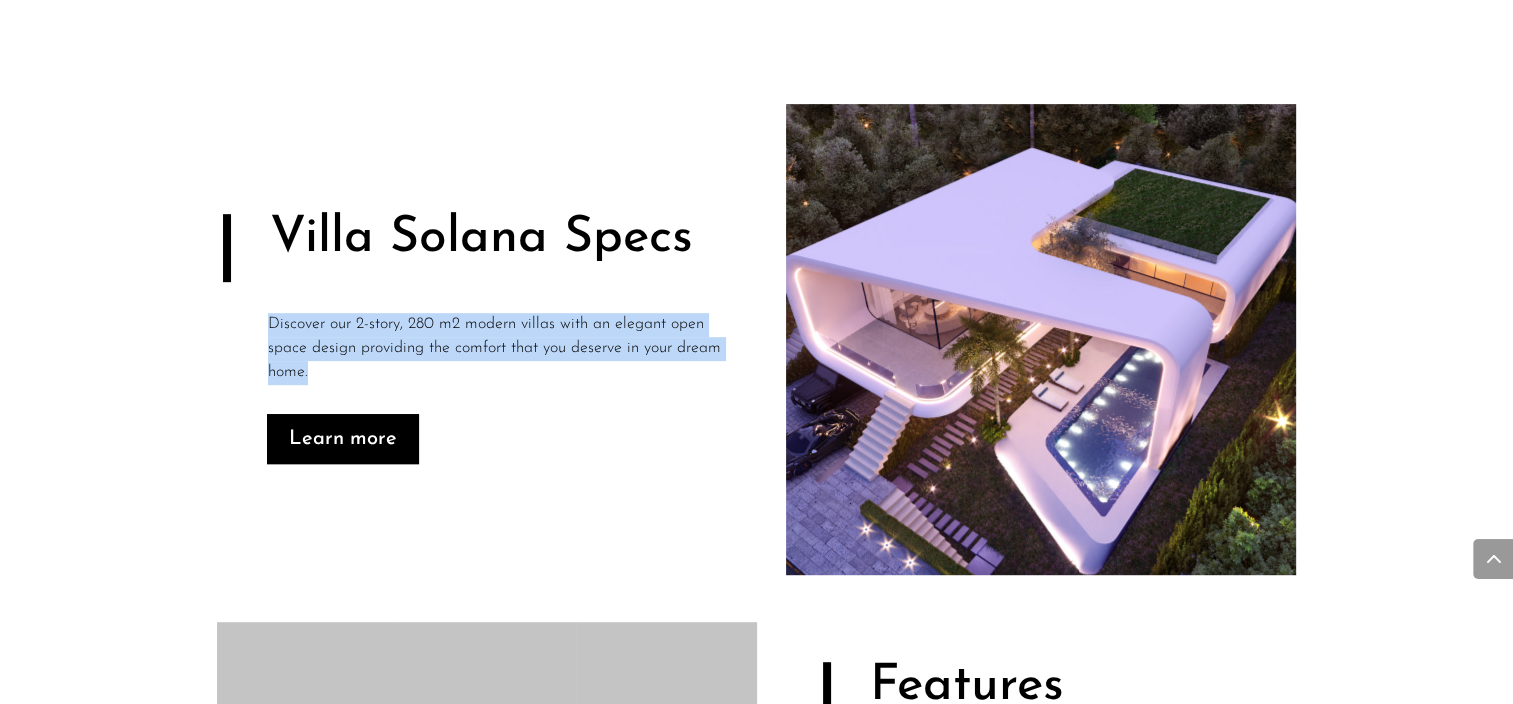 drag, startPoint x: 268, startPoint y: 320, endPoint x: 362, endPoint y: 364, distance: 103.788246 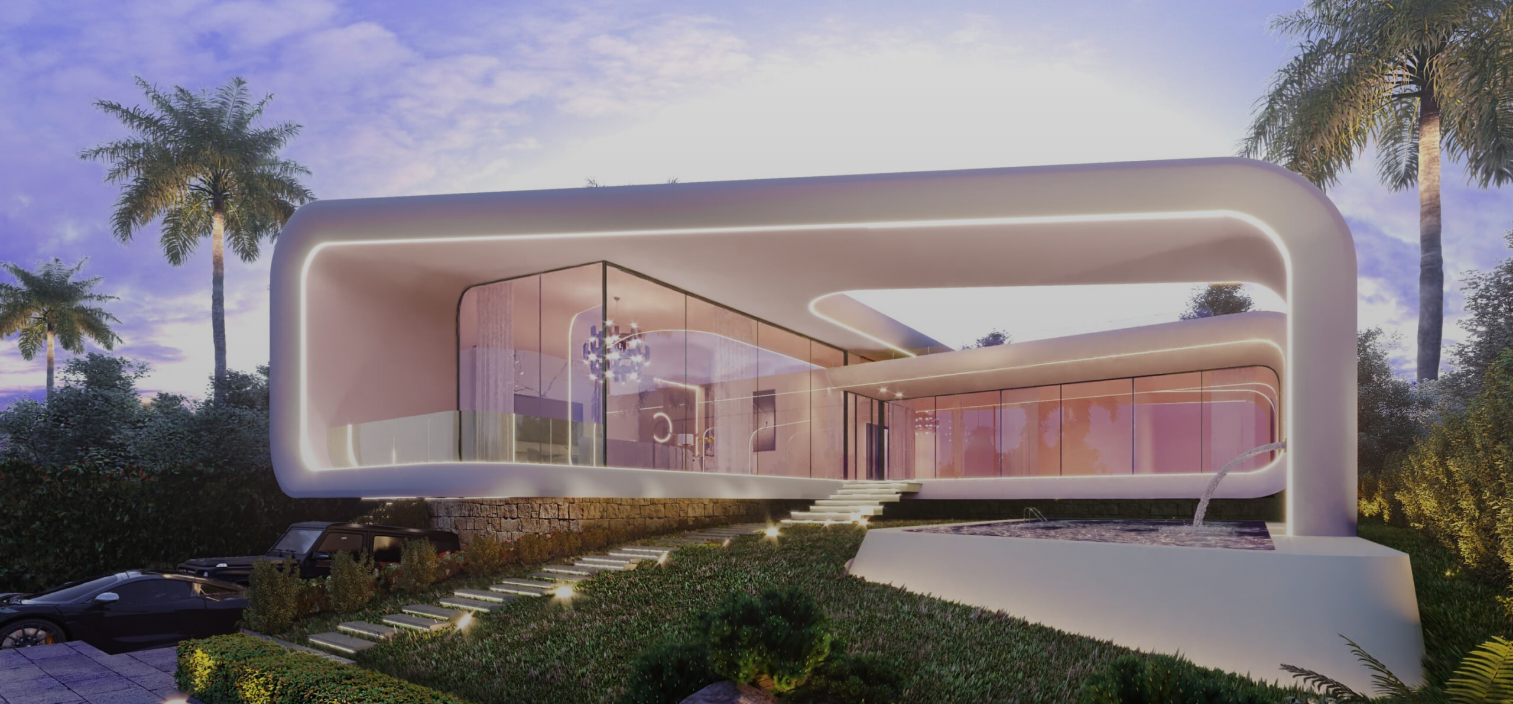 scroll, scrollTop: 0, scrollLeft: 0, axis: both 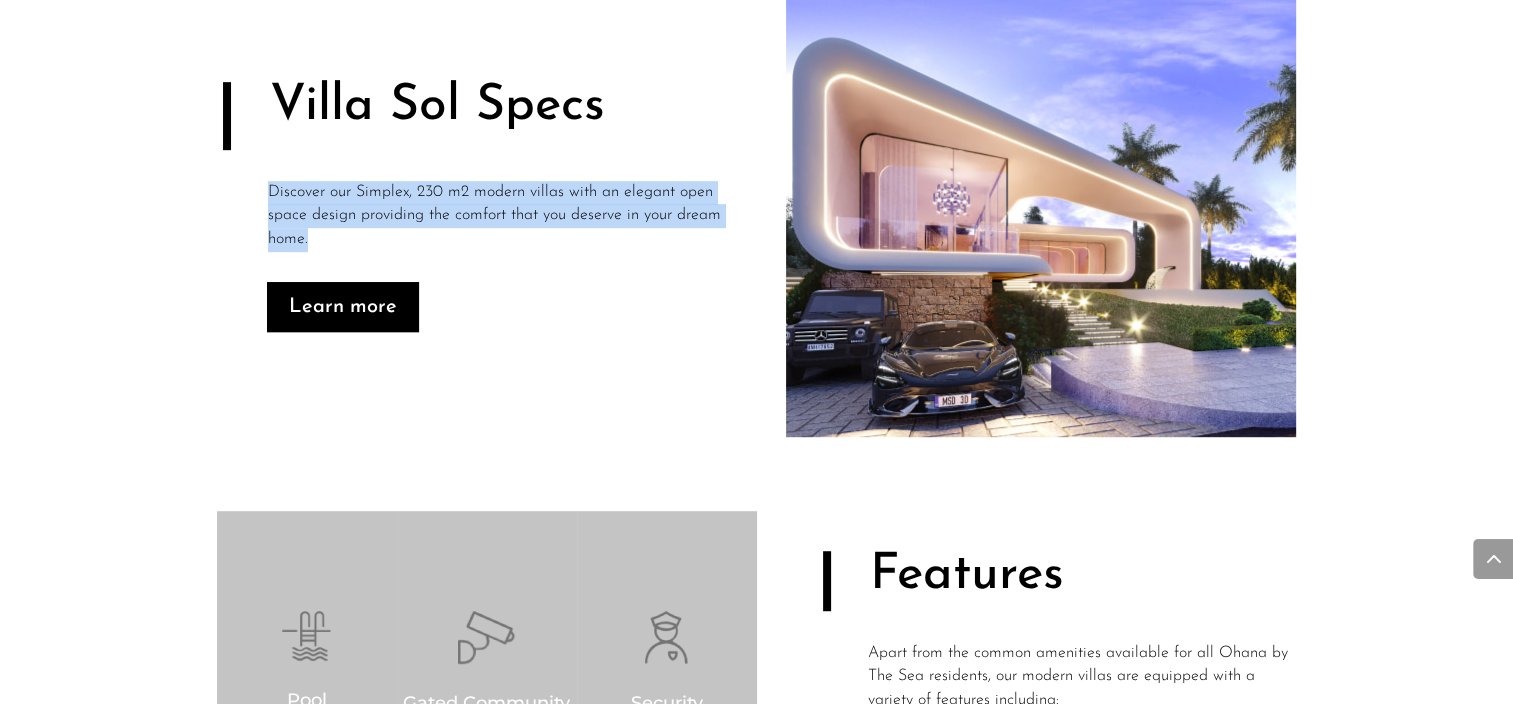 drag, startPoint x: 336, startPoint y: 241, endPoint x: 269, endPoint y: 183, distance: 88.61716 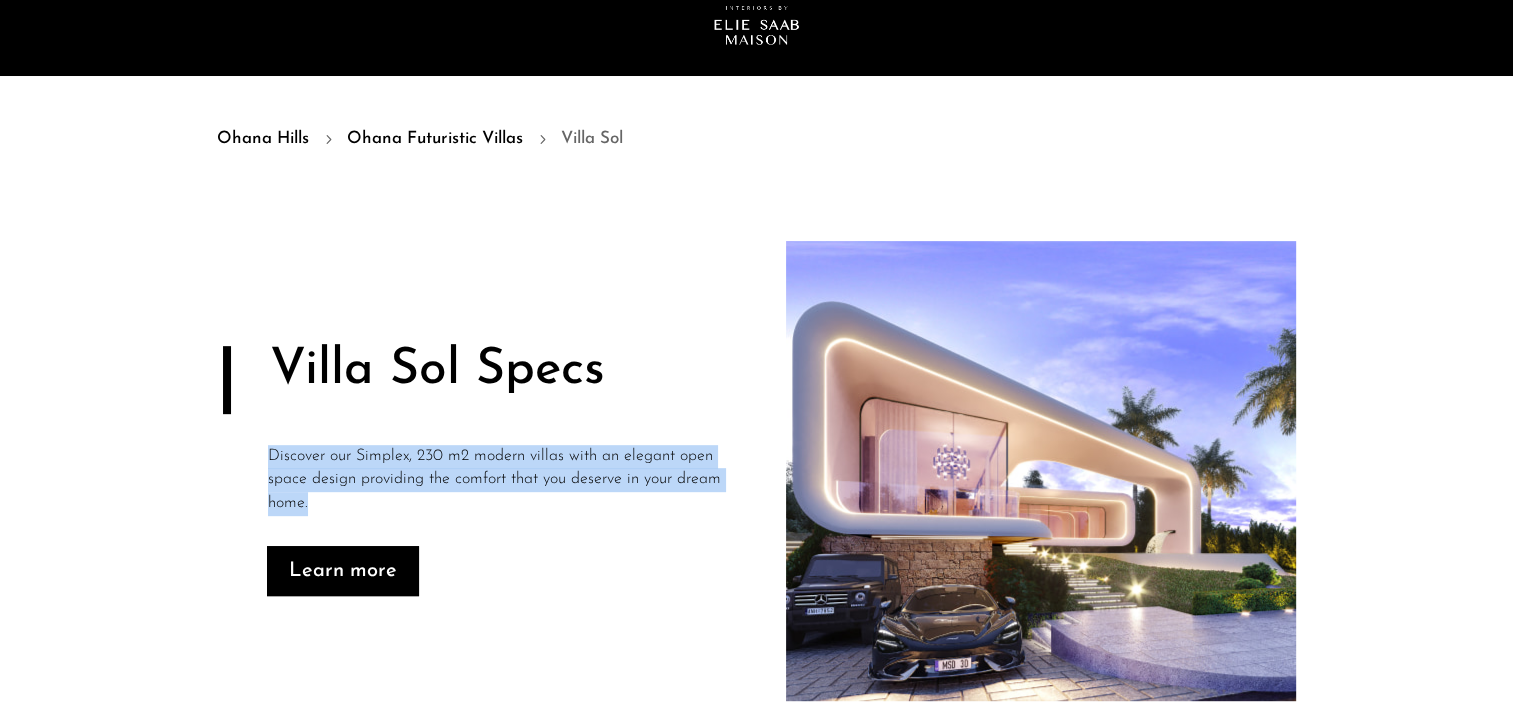 scroll, scrollTop: 600, scrollLeft: 0, axis: vertical 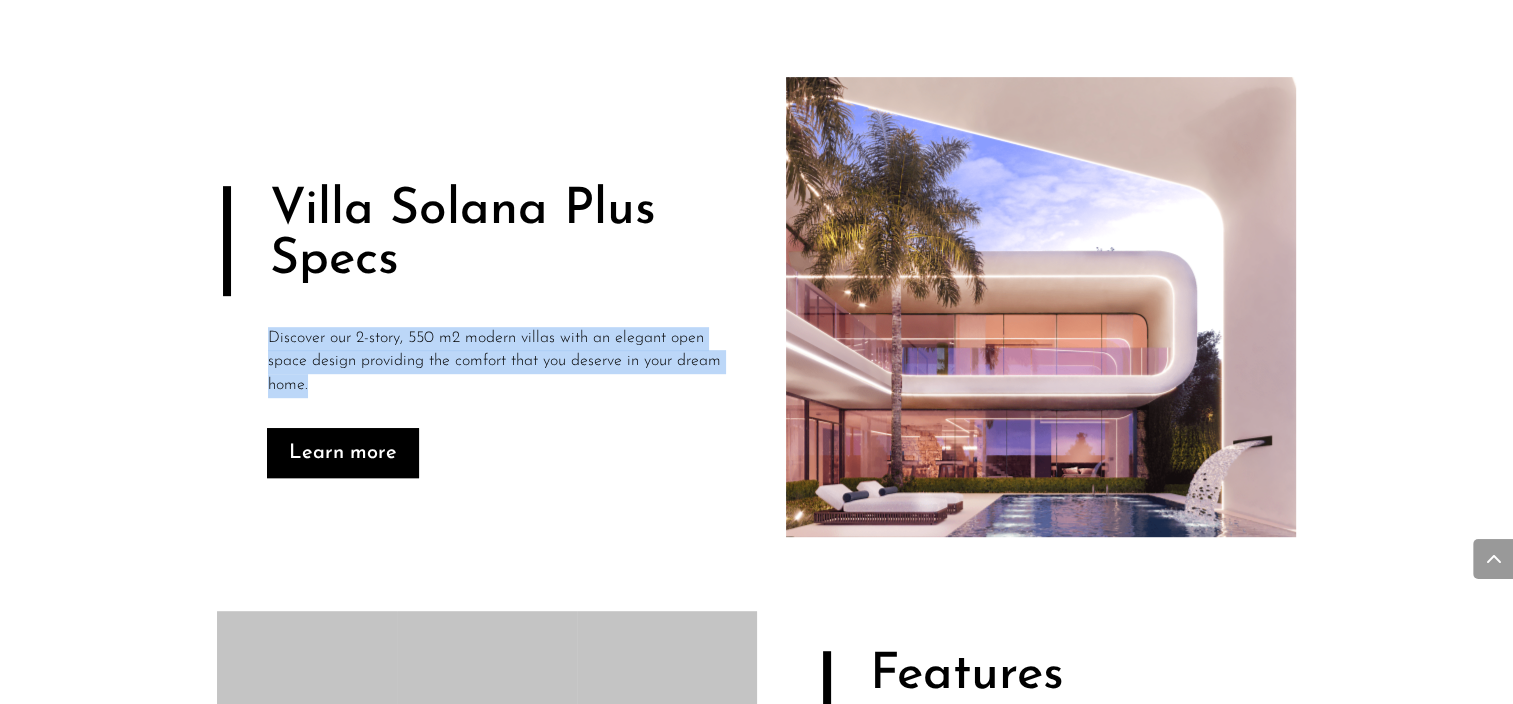 drag, startPoint x: 340, startPoint y: 375, endPoint x: 270, endPoint y: 335, distance: 80.622574 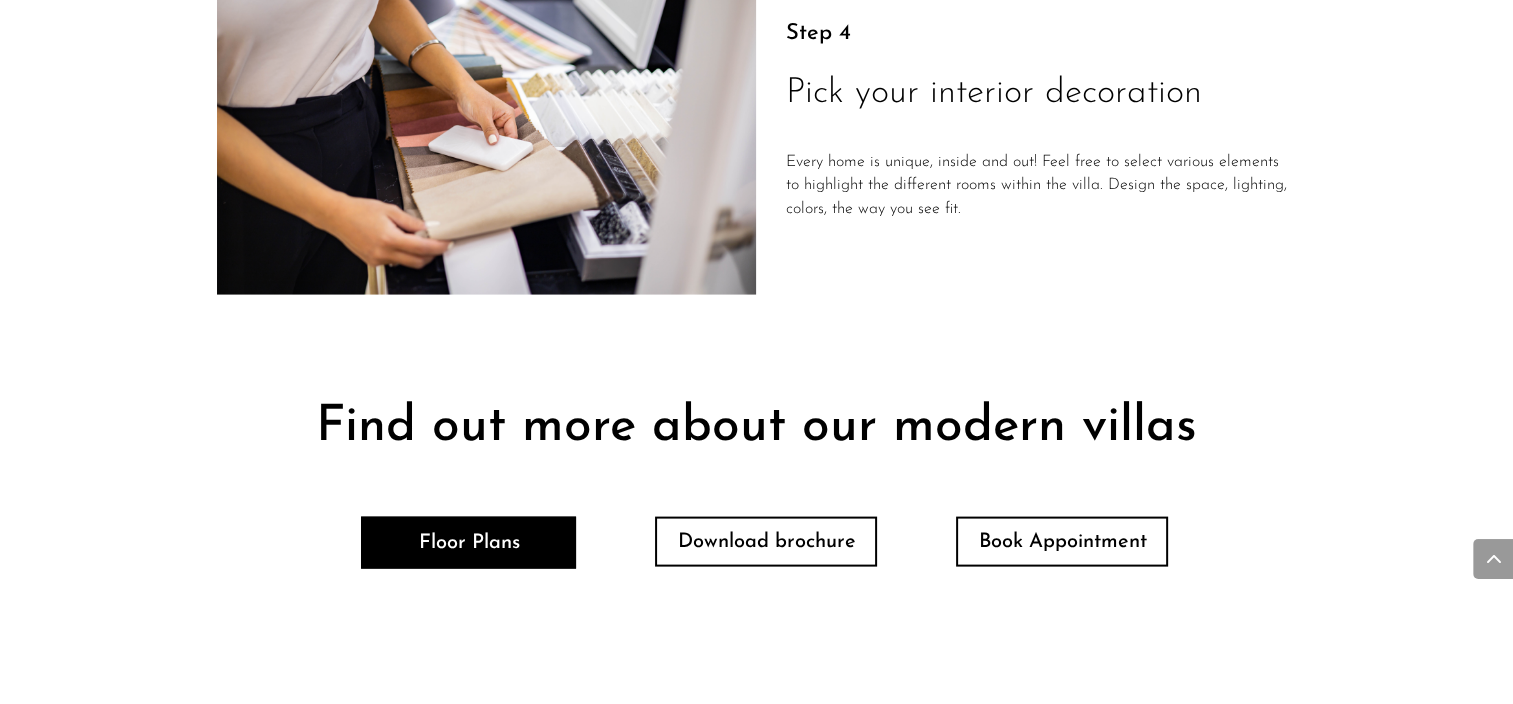 scroll, scrollTop: 4194, scrollLeft: 0, axis: vertical 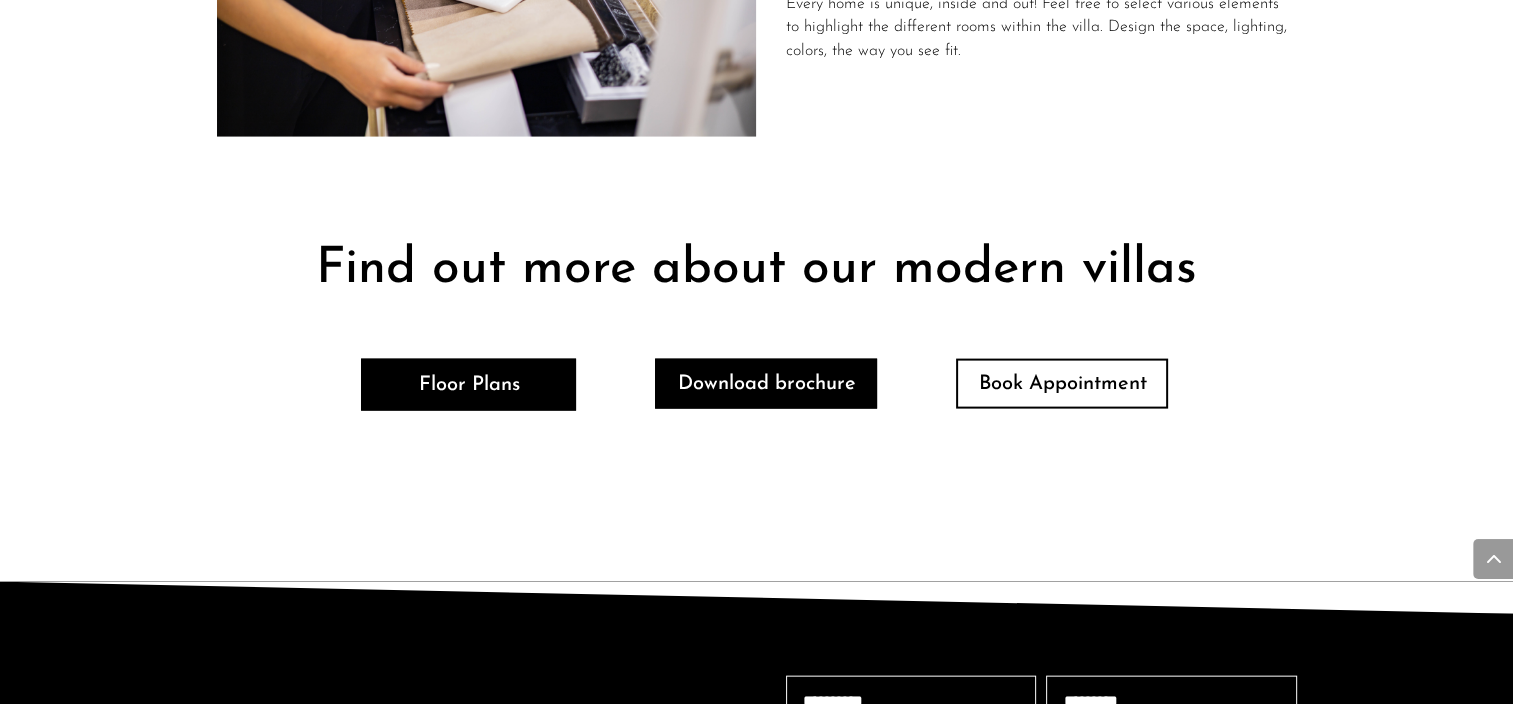click on "Download brochure" at bounding box center [766, 384] 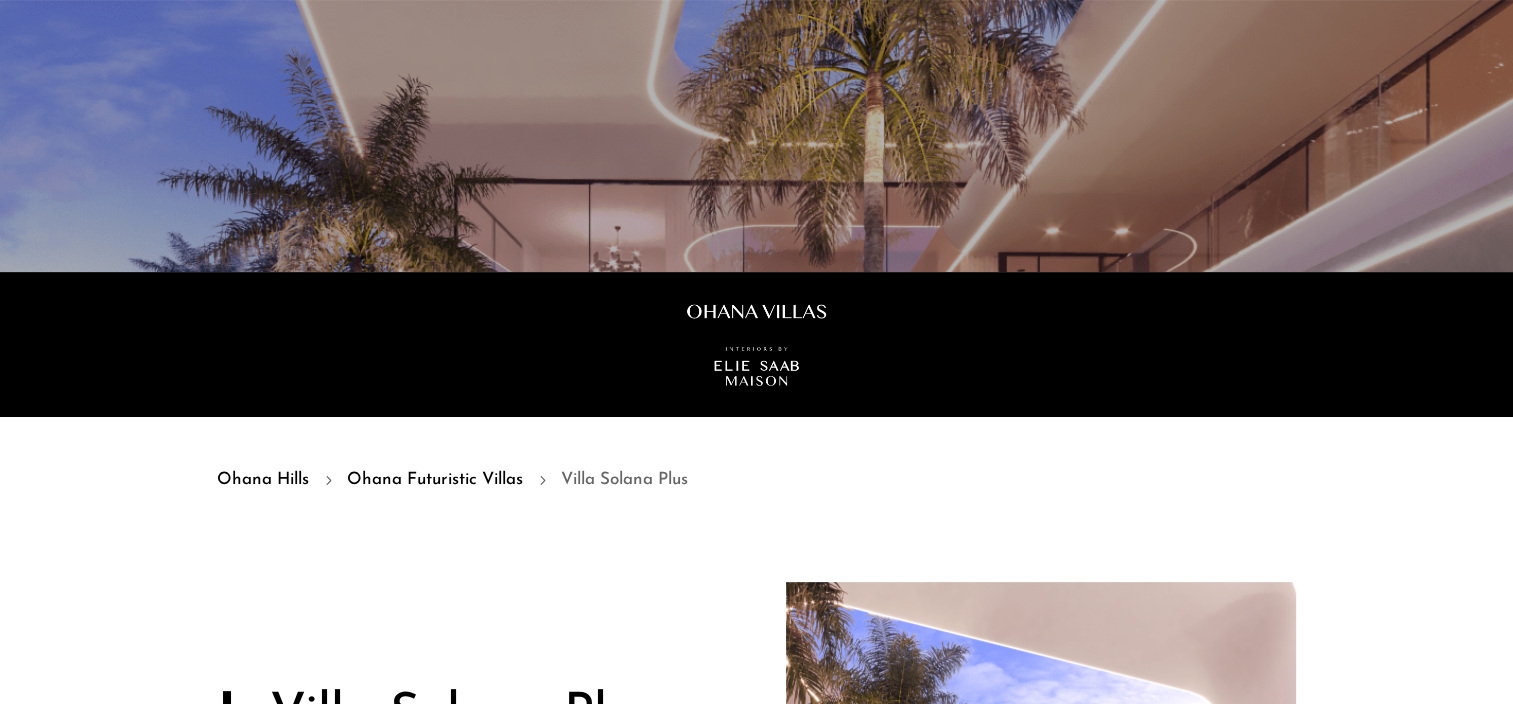 scroll, scrollTop: 494, scrollLeft: 0, axis: vertical 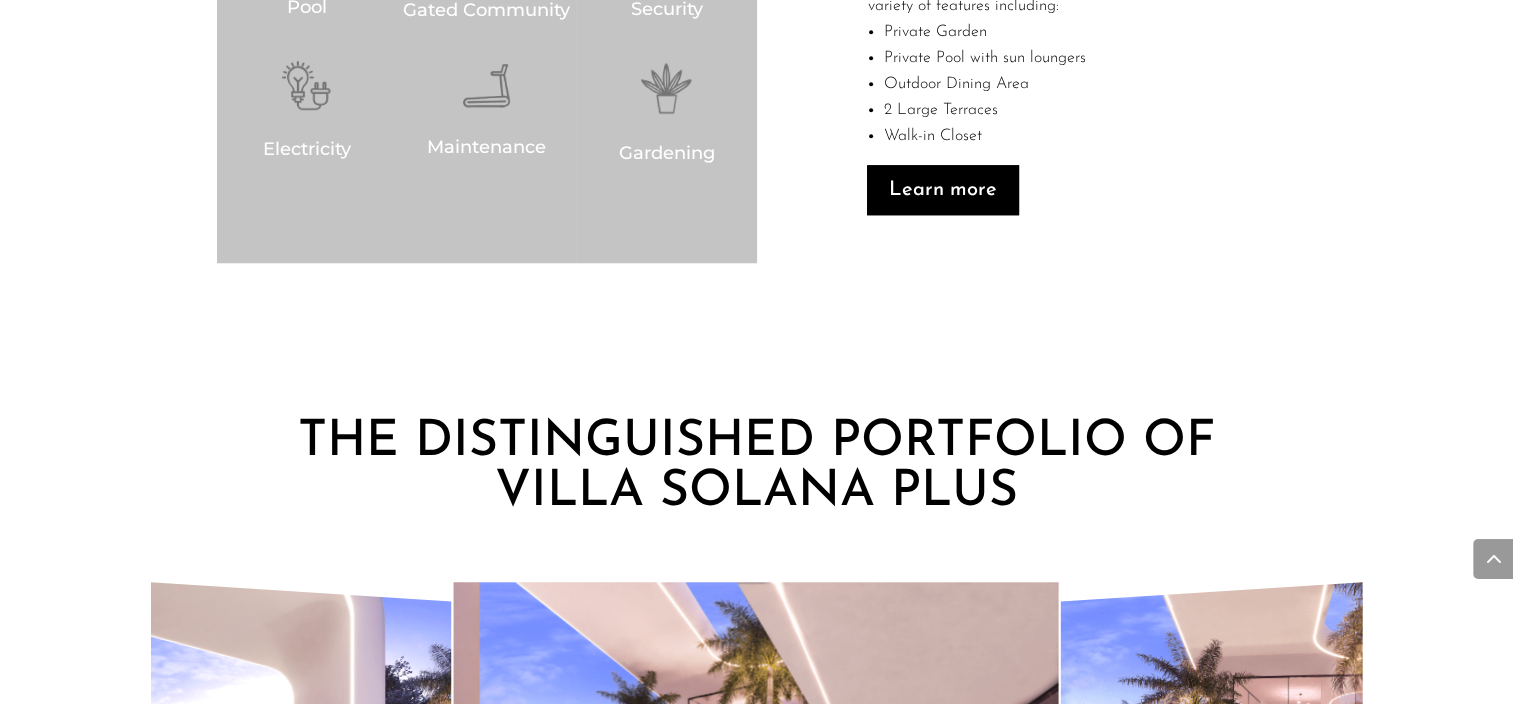 click on "THE DISTINGUISHED PORTFOLIO OF VILLA SOLANA PLUS" at bounding box center (757, 473) 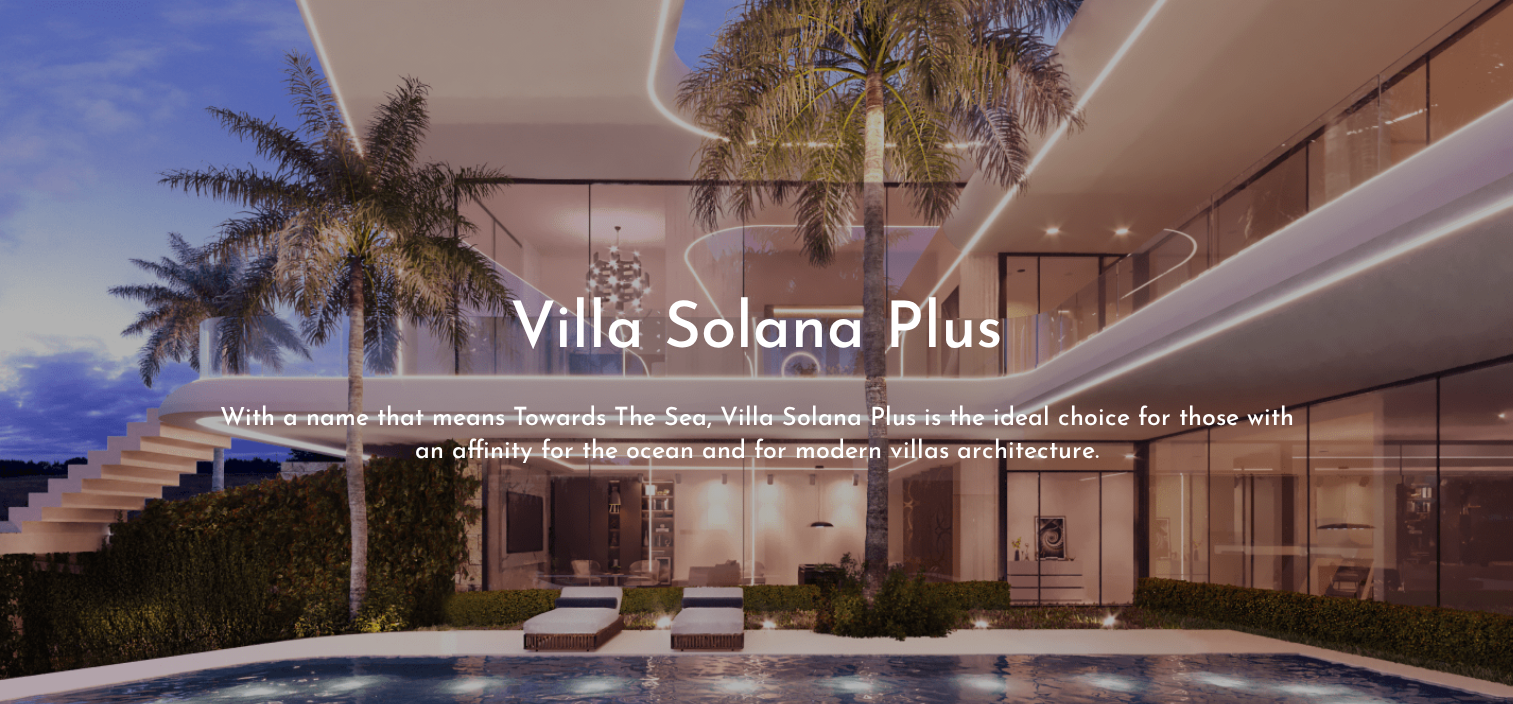 scroll, scrollTop: 600, scrollLeft: 0, axis: vertical 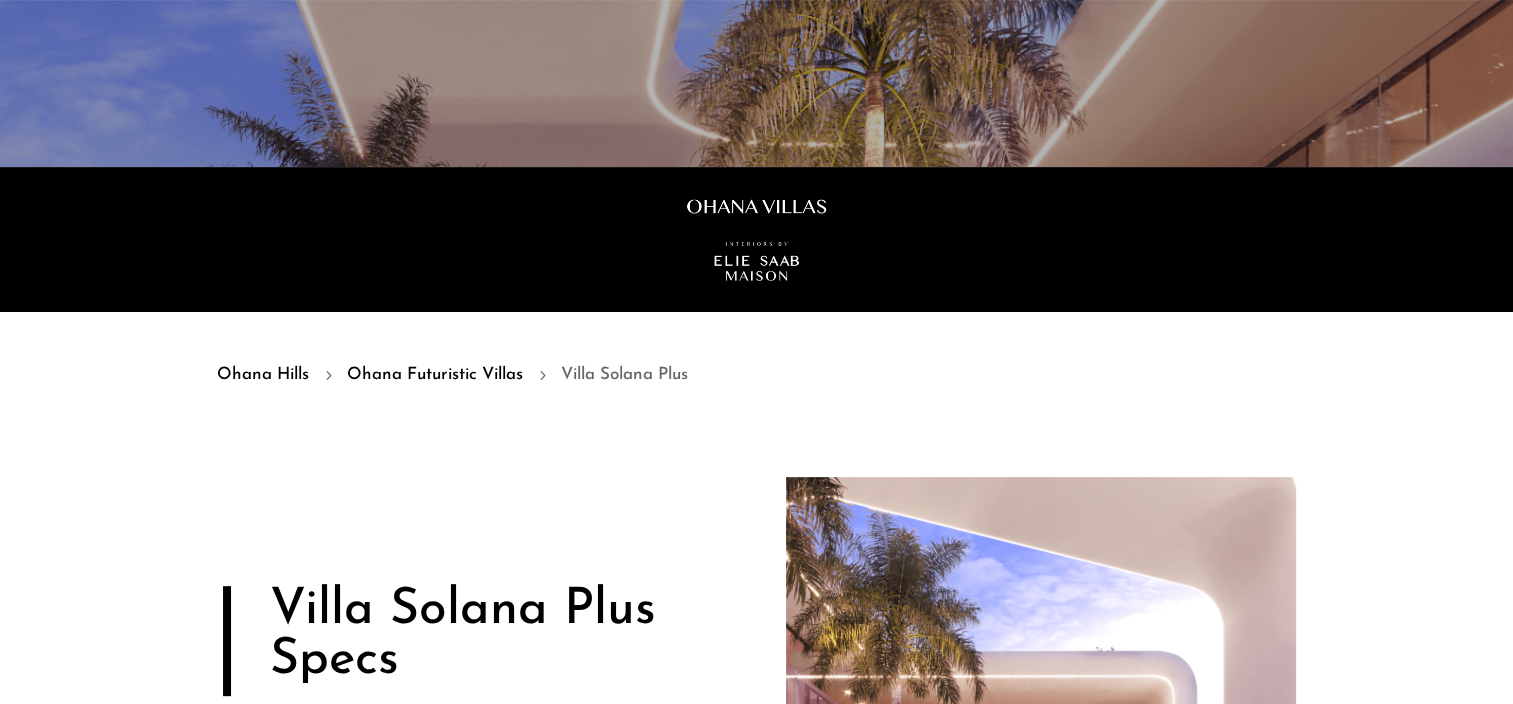 click on "Ohana Hills" at bounding box center [263, 375] 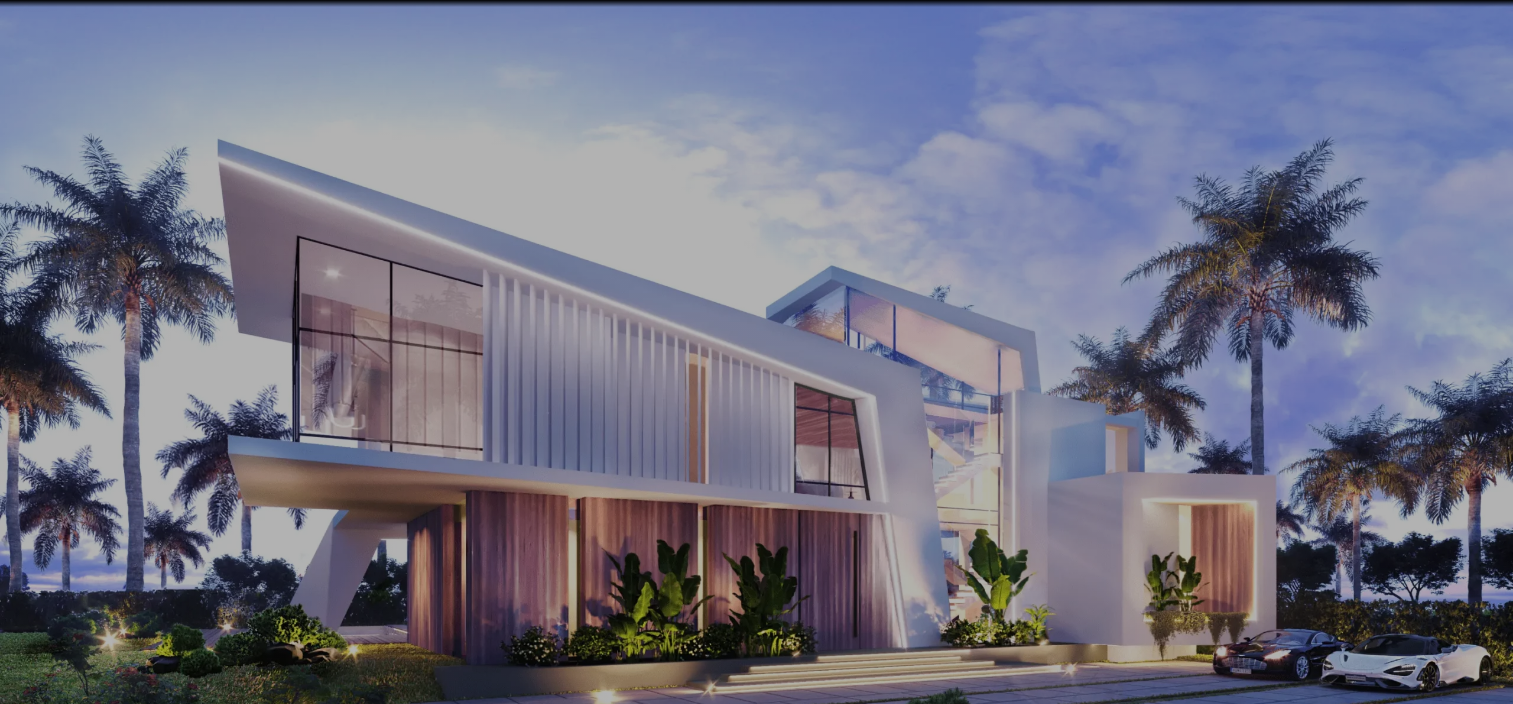 scroll, scrollTop: 0, scrollLeft: 0, axis: both 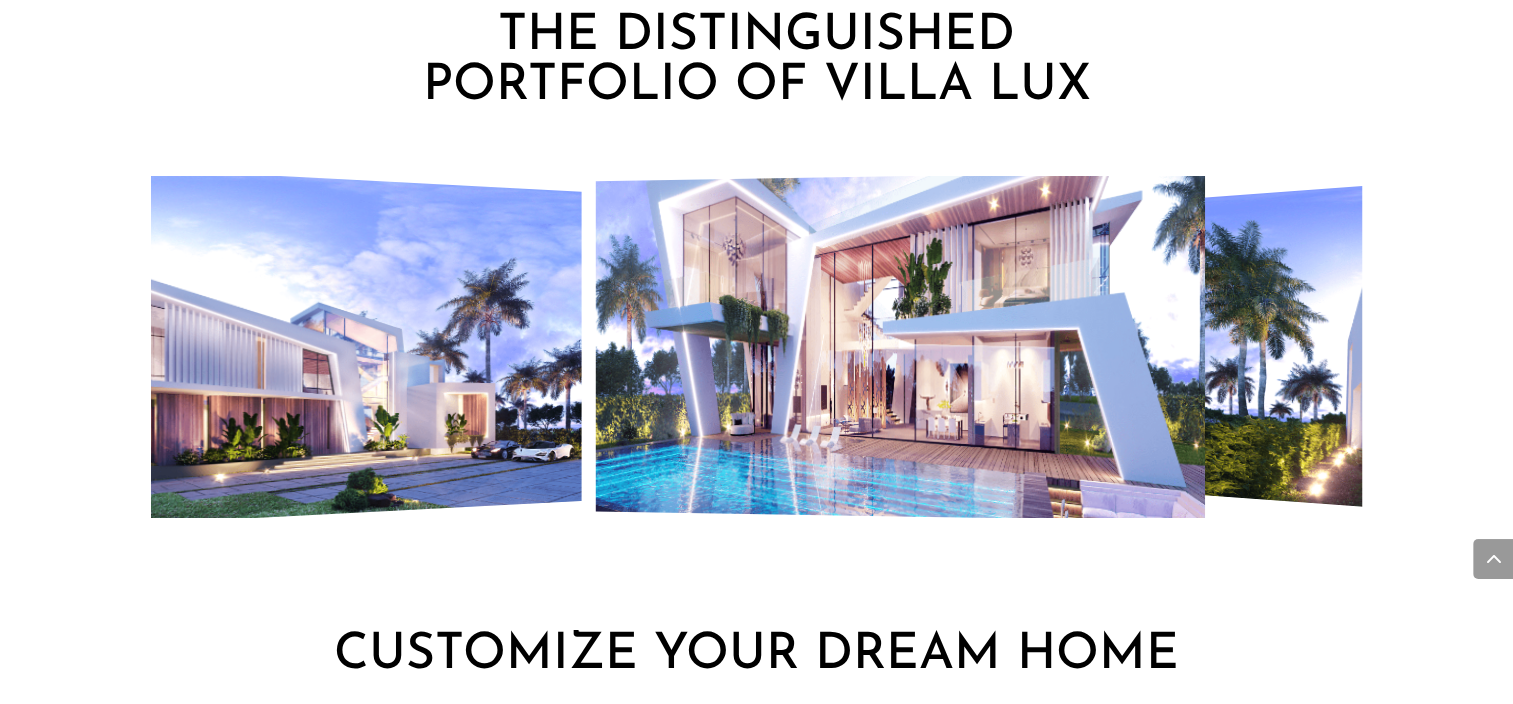 click at bounding box center [900, 346] 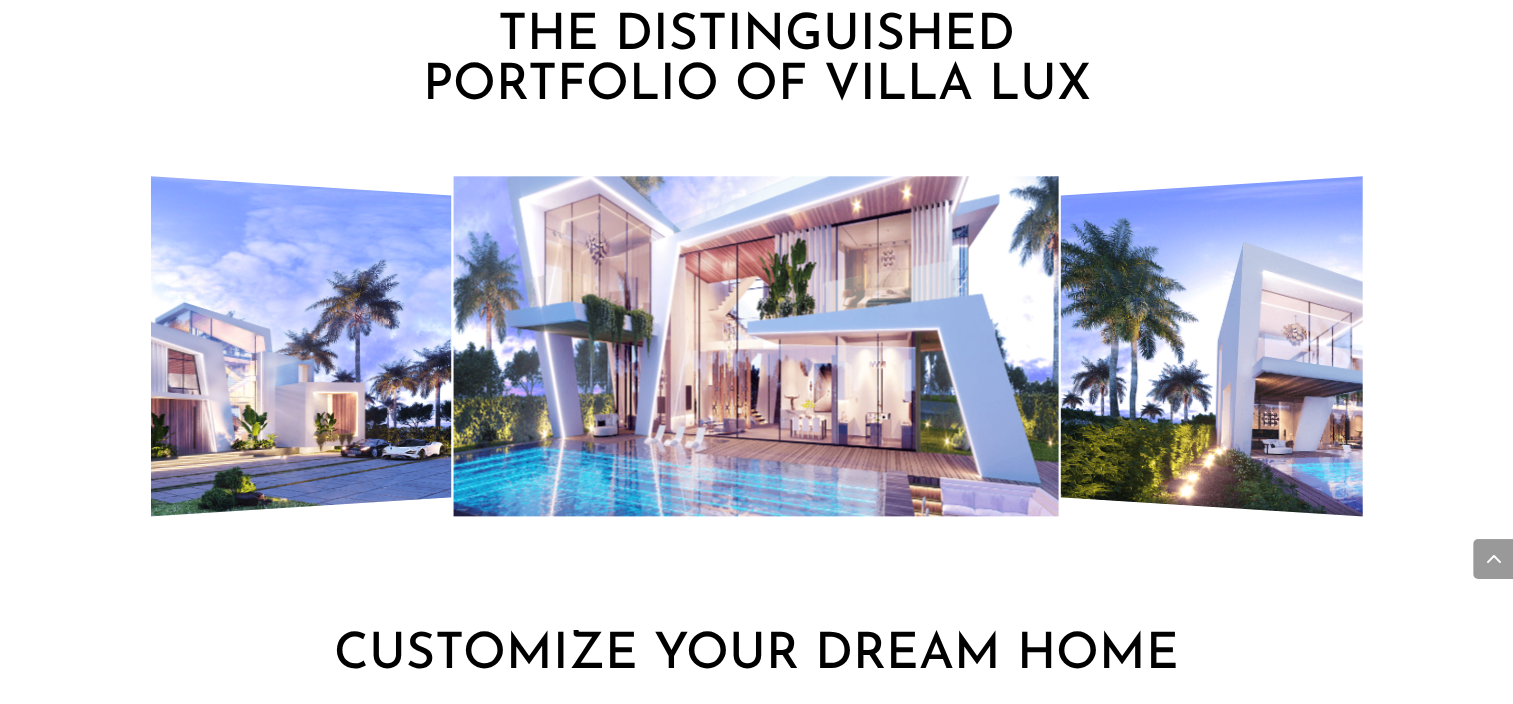 click at bounding box center [756, 346] 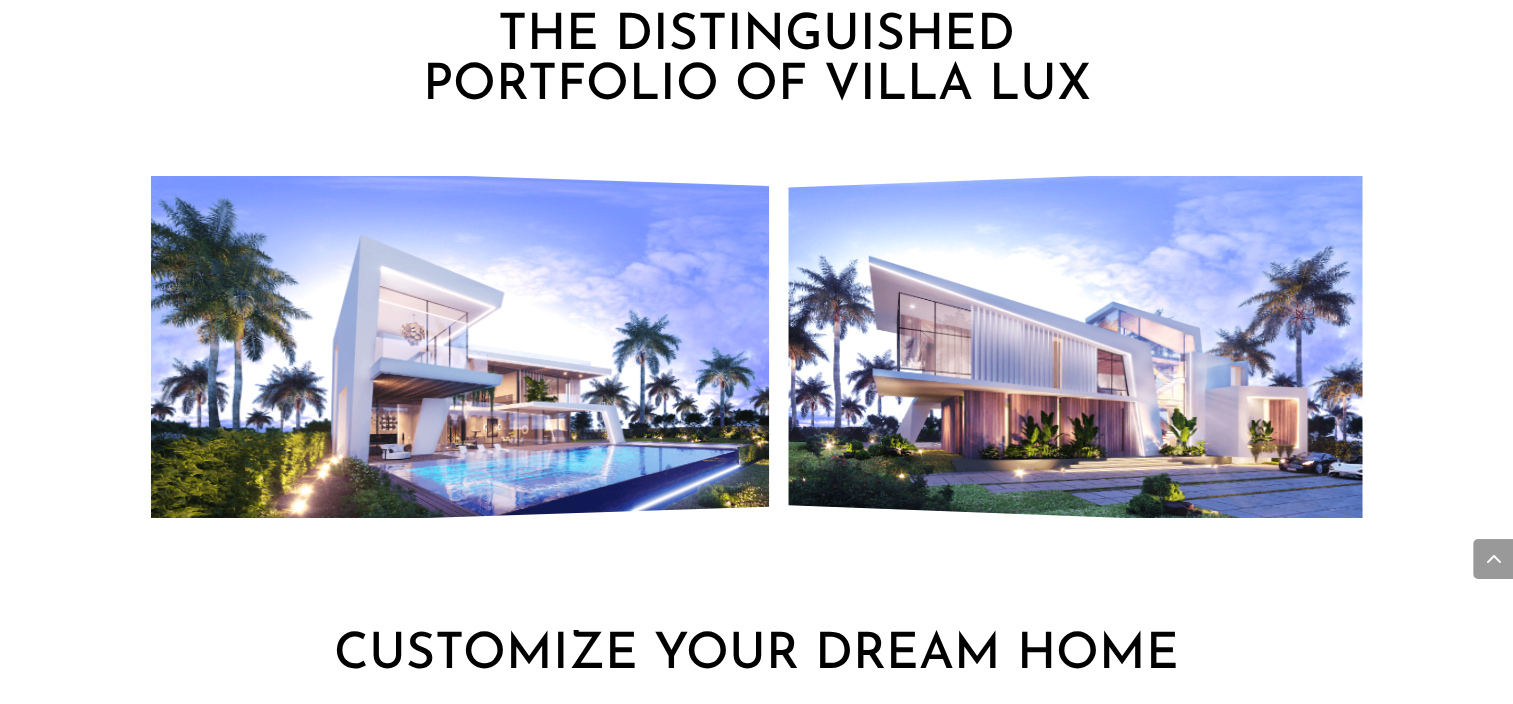 click at bounding box center (-431, 346) 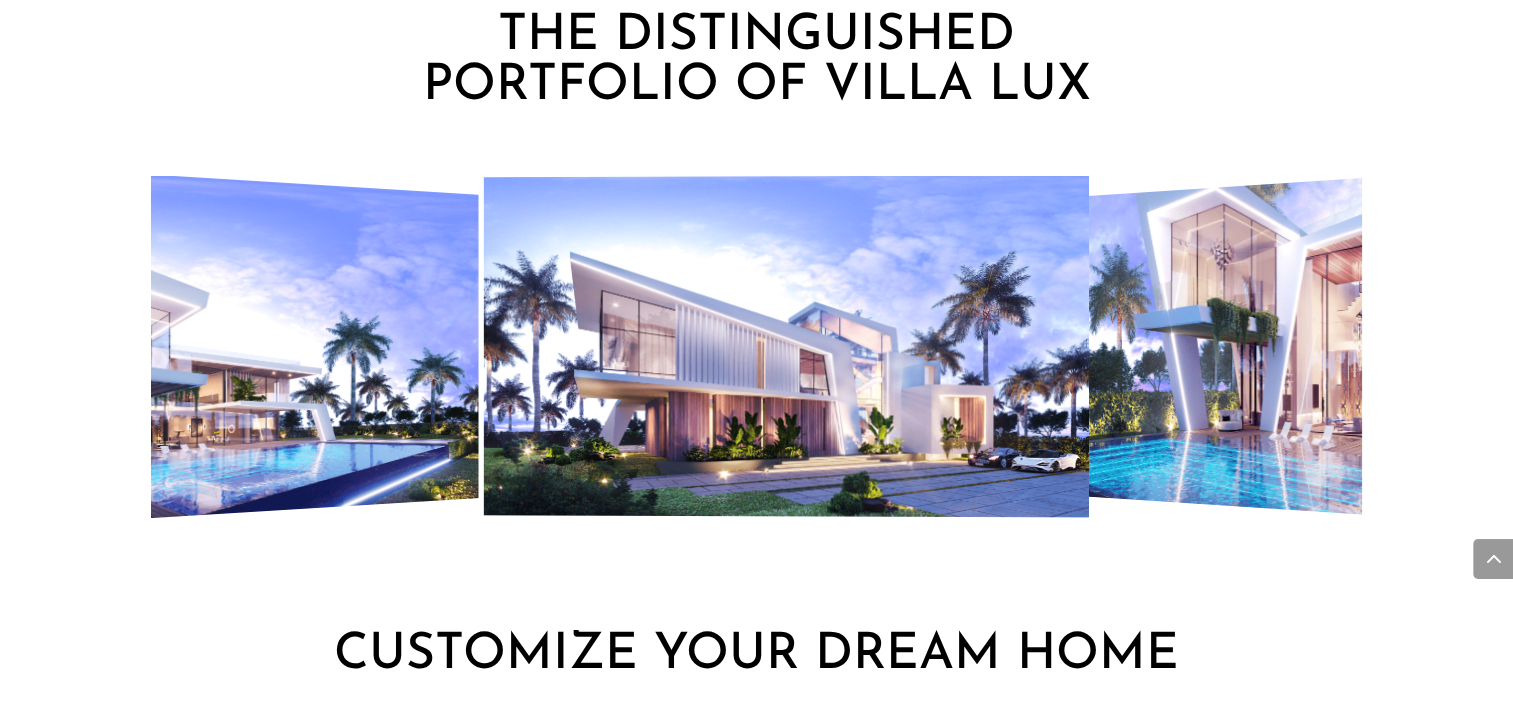 click at bounding box center [786, 346] 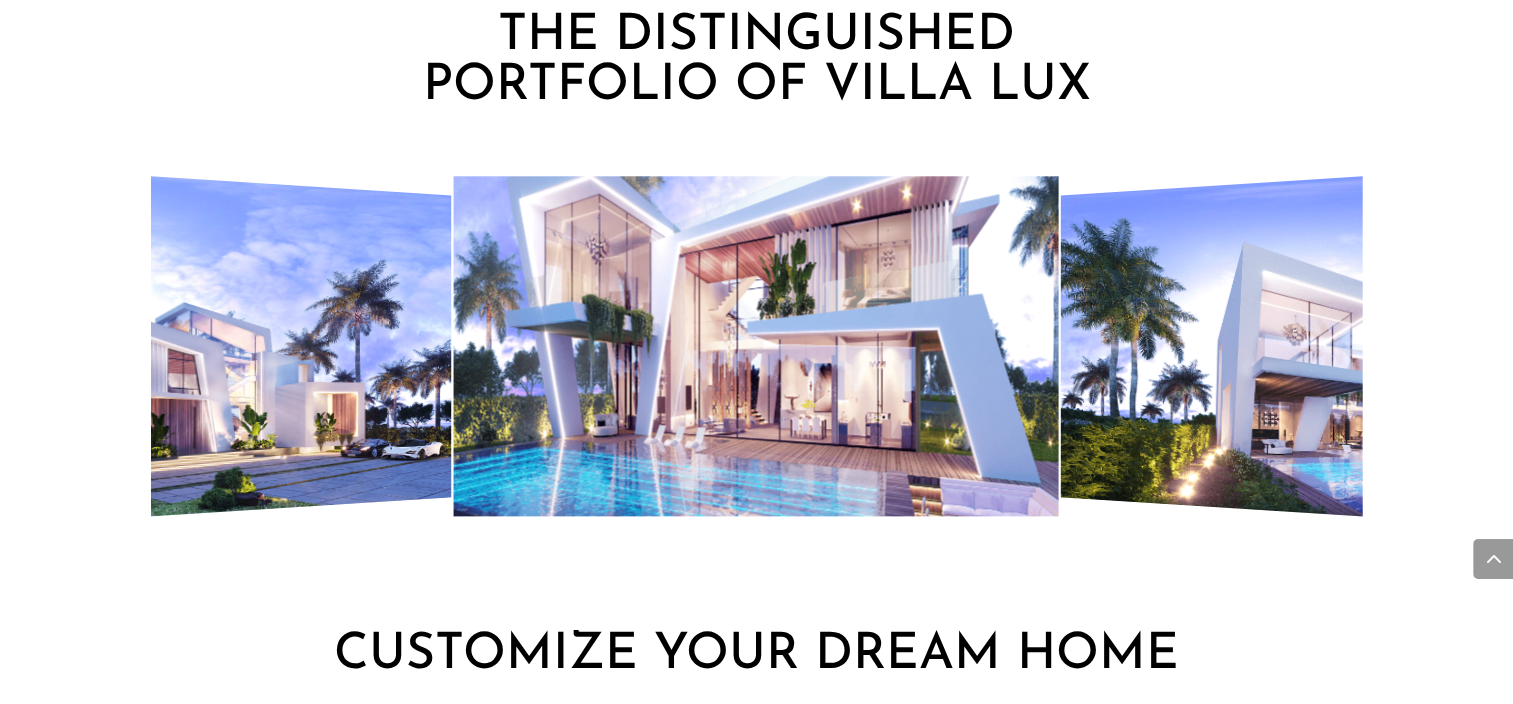 click at bounding box center (756, 346) 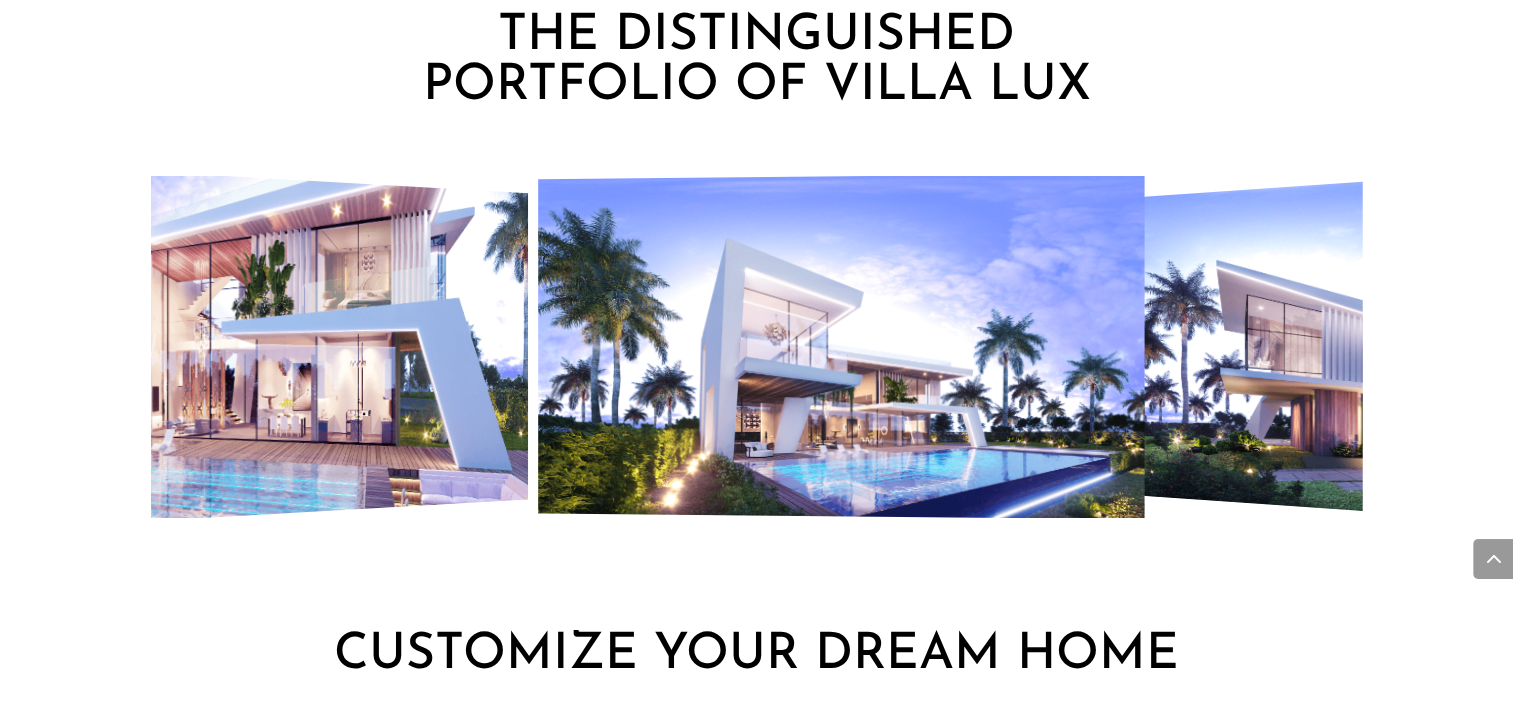 click at bounding box center [-71, 346] 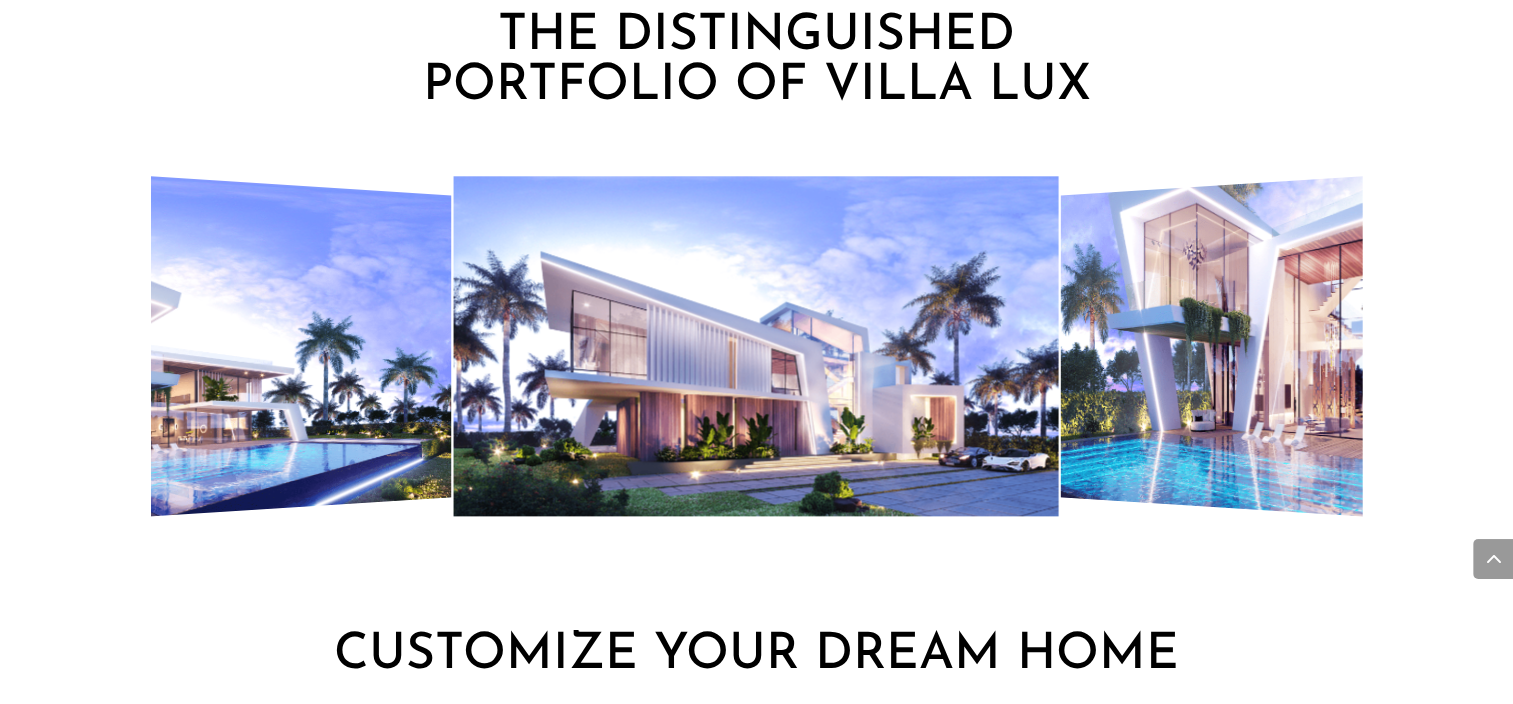click at bounding box center [756, 346] 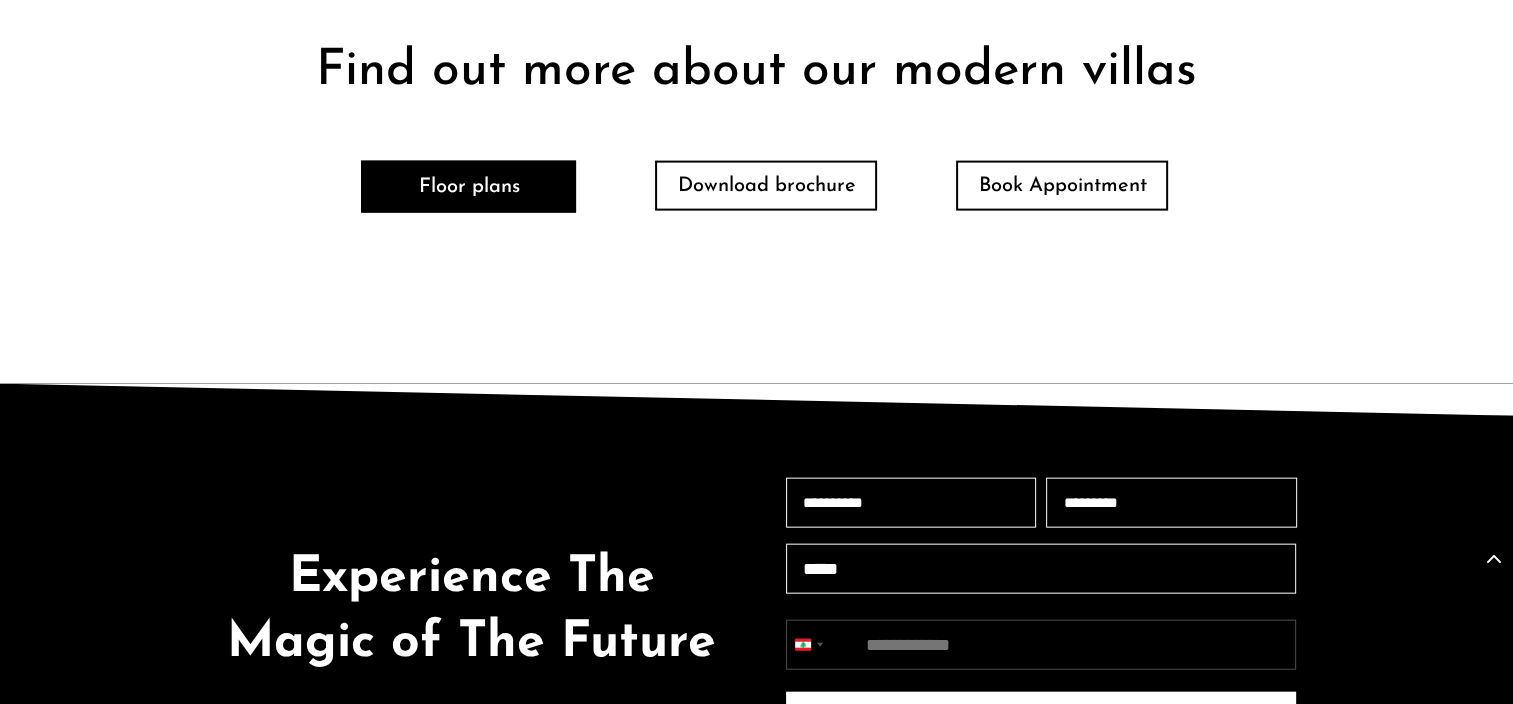 scroll, scrollTop: 4295, scrollLeft: 0, axis: vertical 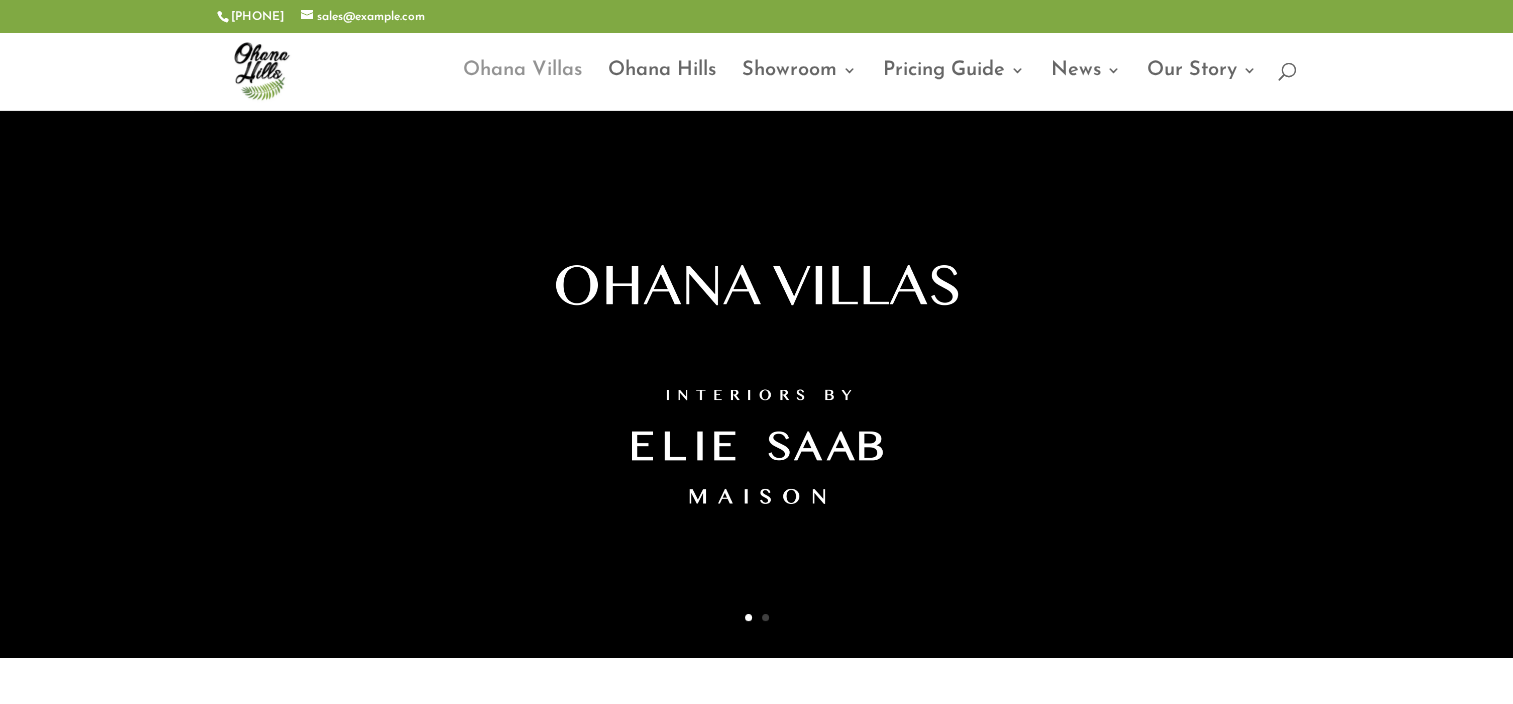 click on "Ohana Villas" at bounding box center [522, 86] 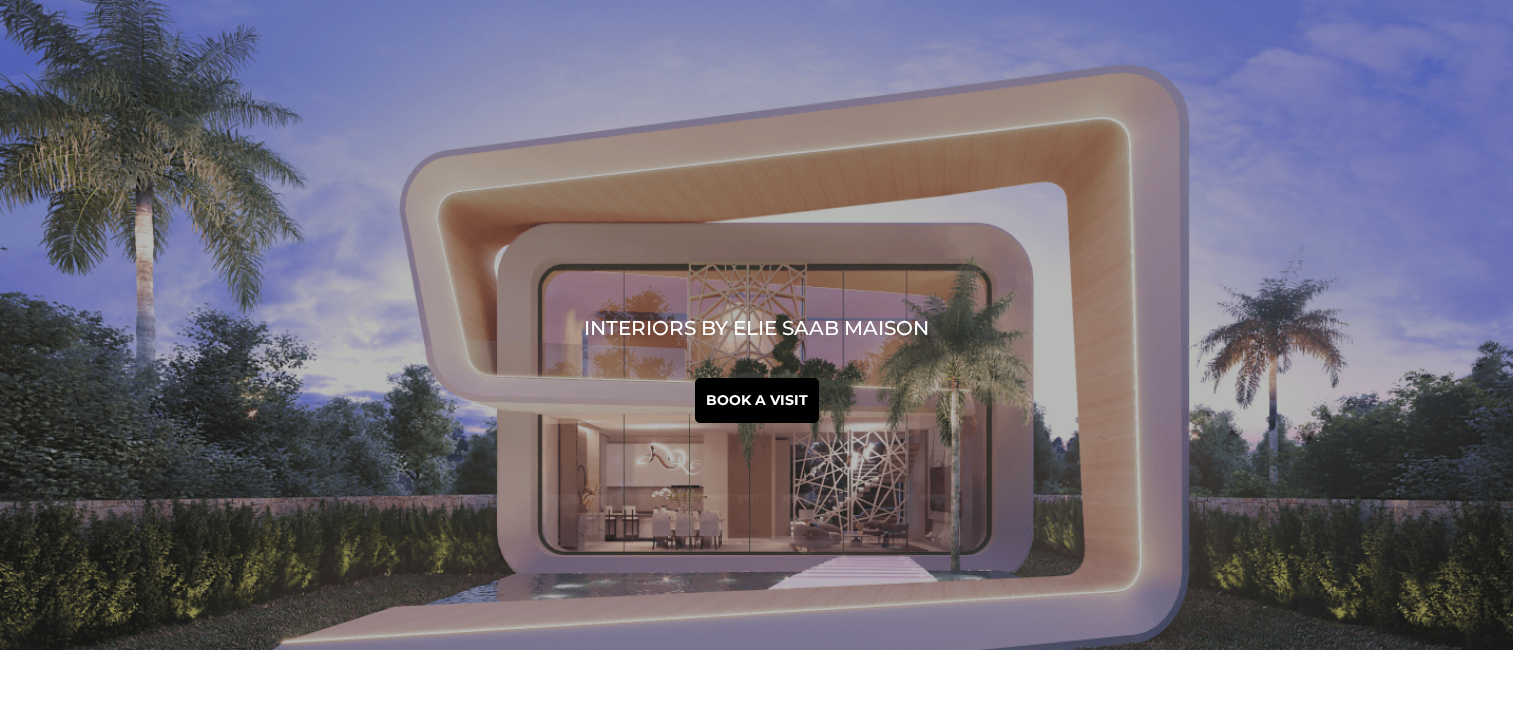 scroll, scrollTop: 700, scrollLeft: 0, axis: vertical 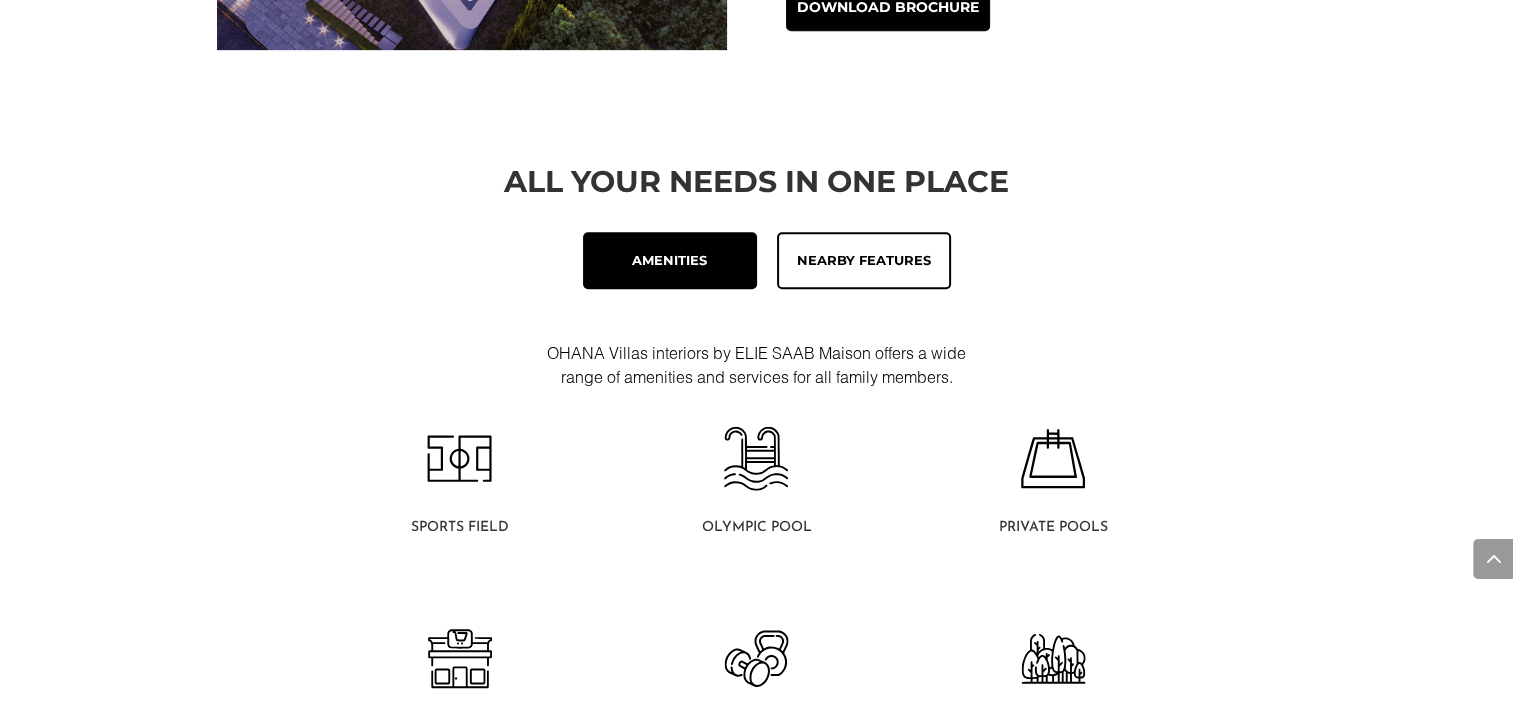 drag, startPoint x: 768, startPoint y: 364, endPoint x: 778, endPoint y: 373, distance: 13.453624 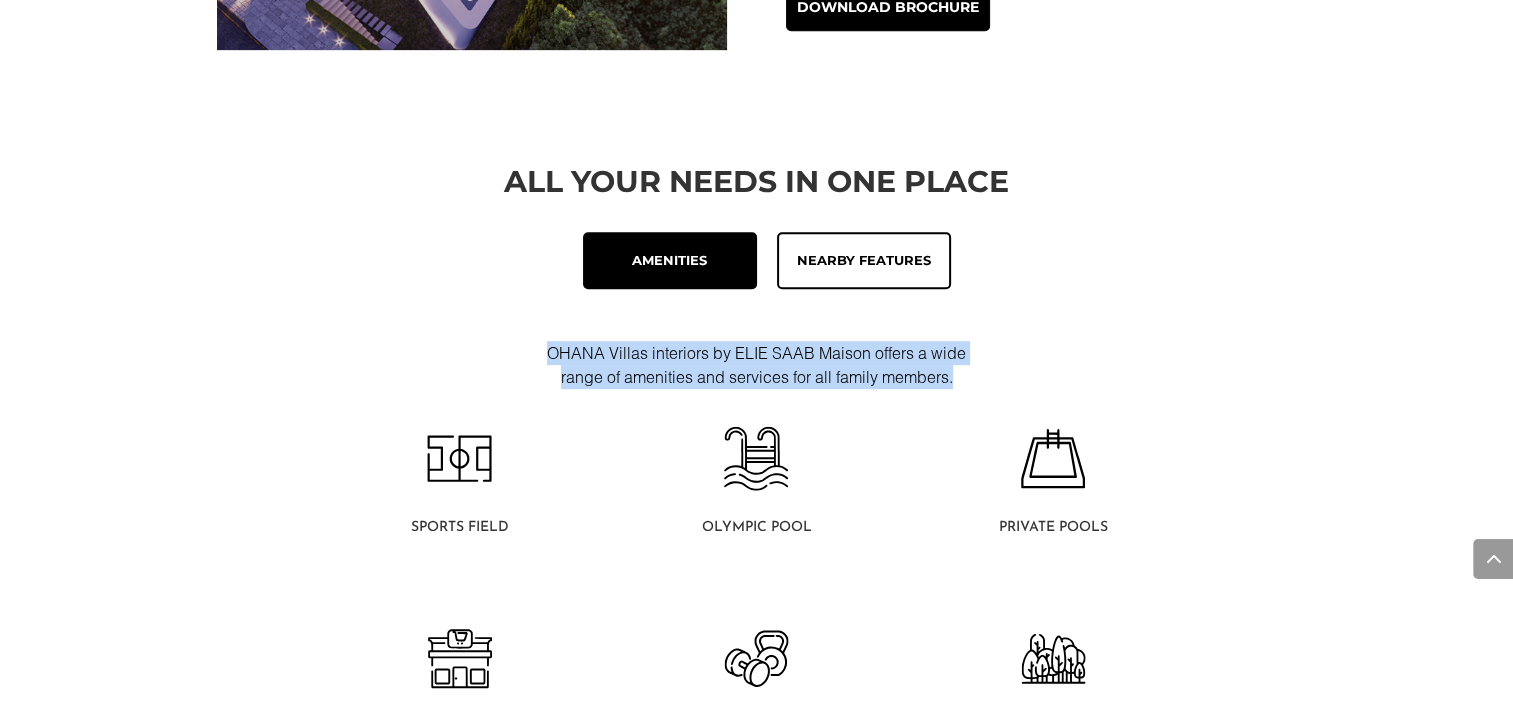 drag, startPoint x: 634, startPoint y: 359, endPoint x: 984, endPoint y: 378, distance: 350.51532 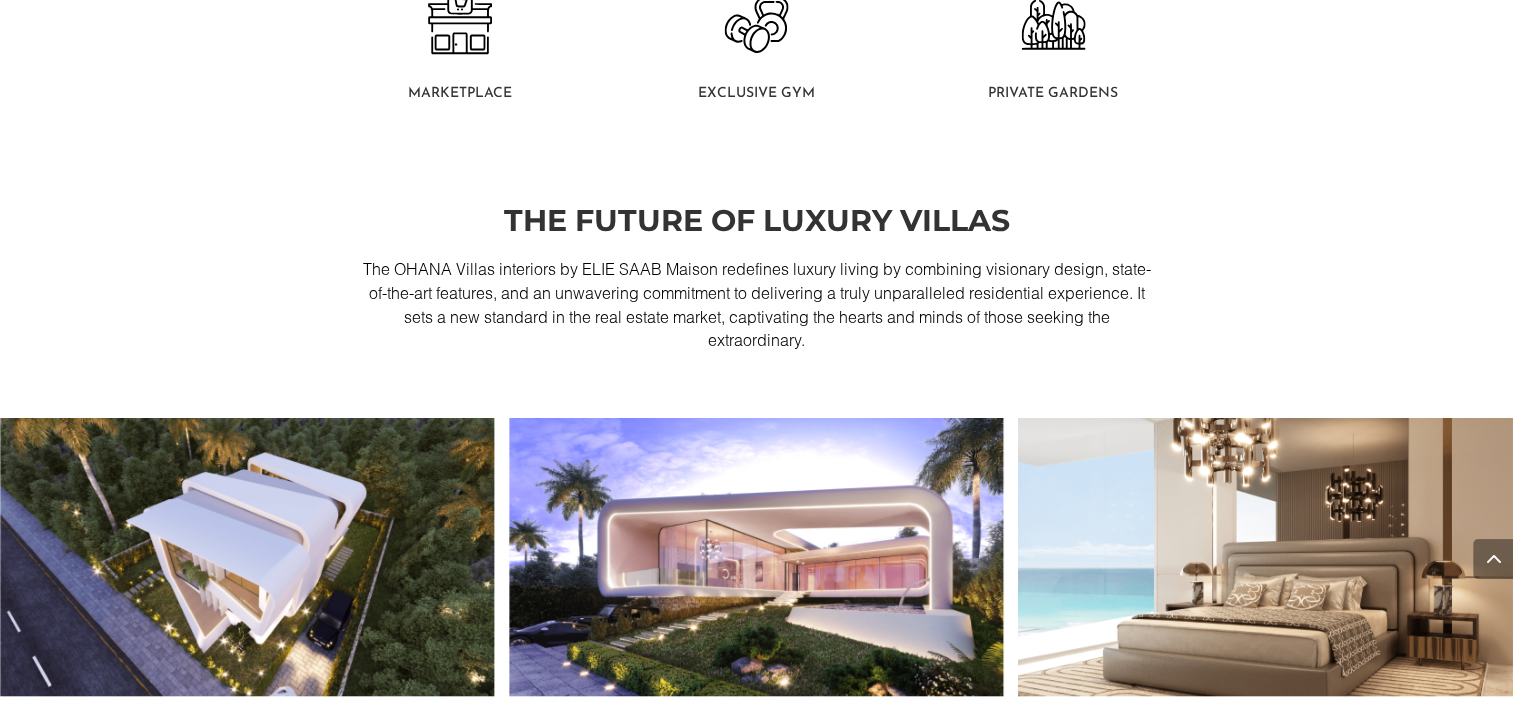 scroll, scrollTop: 1600, scrollLeft: 0, axis: vertical 